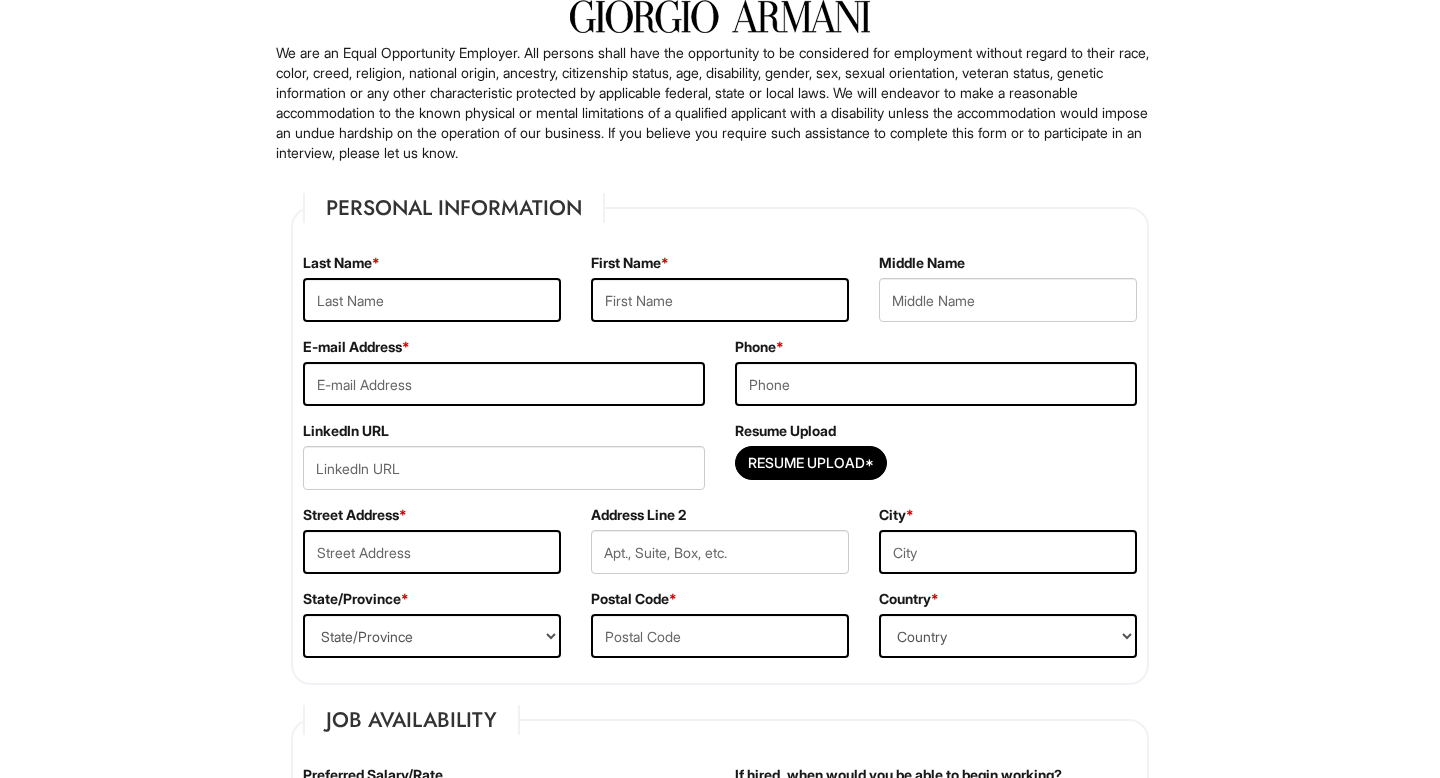 scroll, scrollTop: 164, scrollLeft: 0, axis: vertical 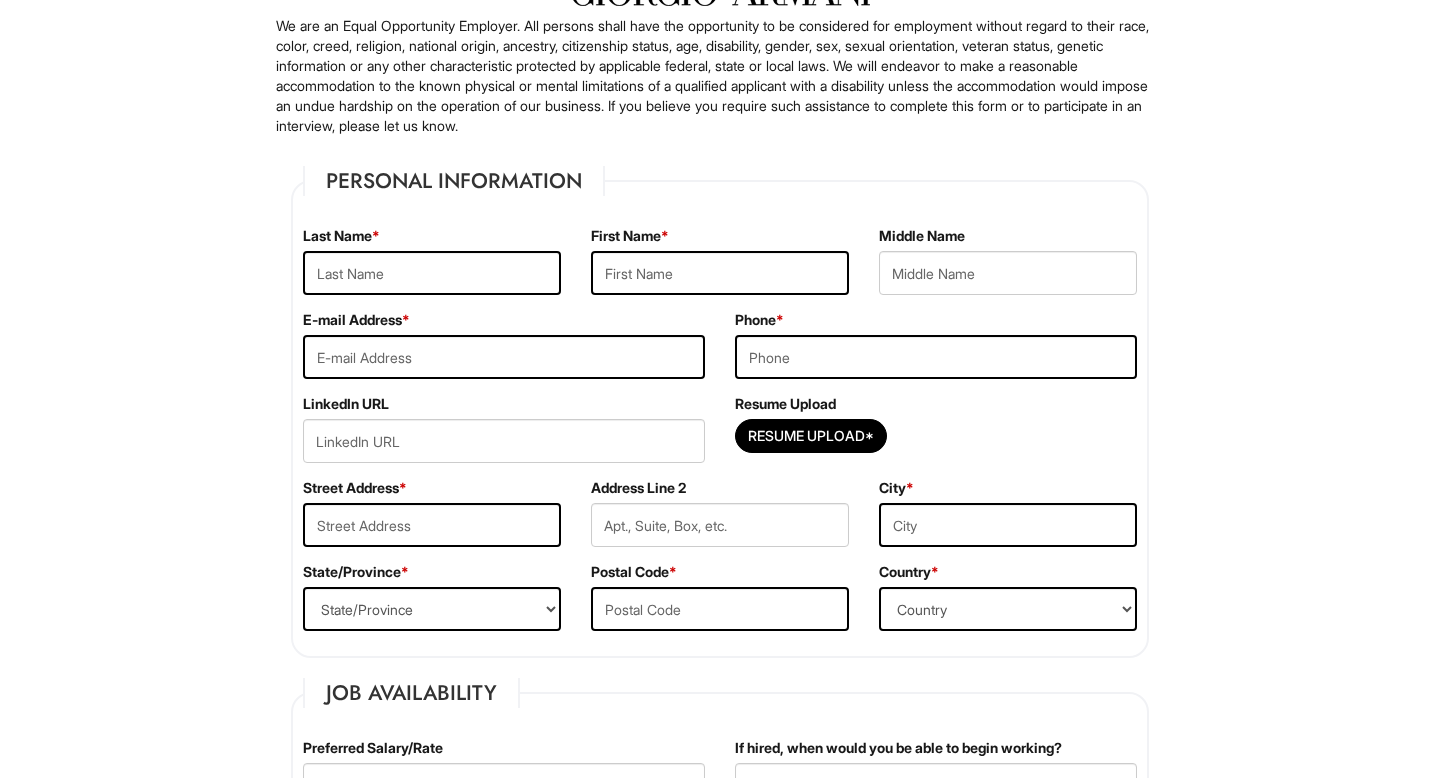 click on "Last Name  *" at bounding box center (432, 268) 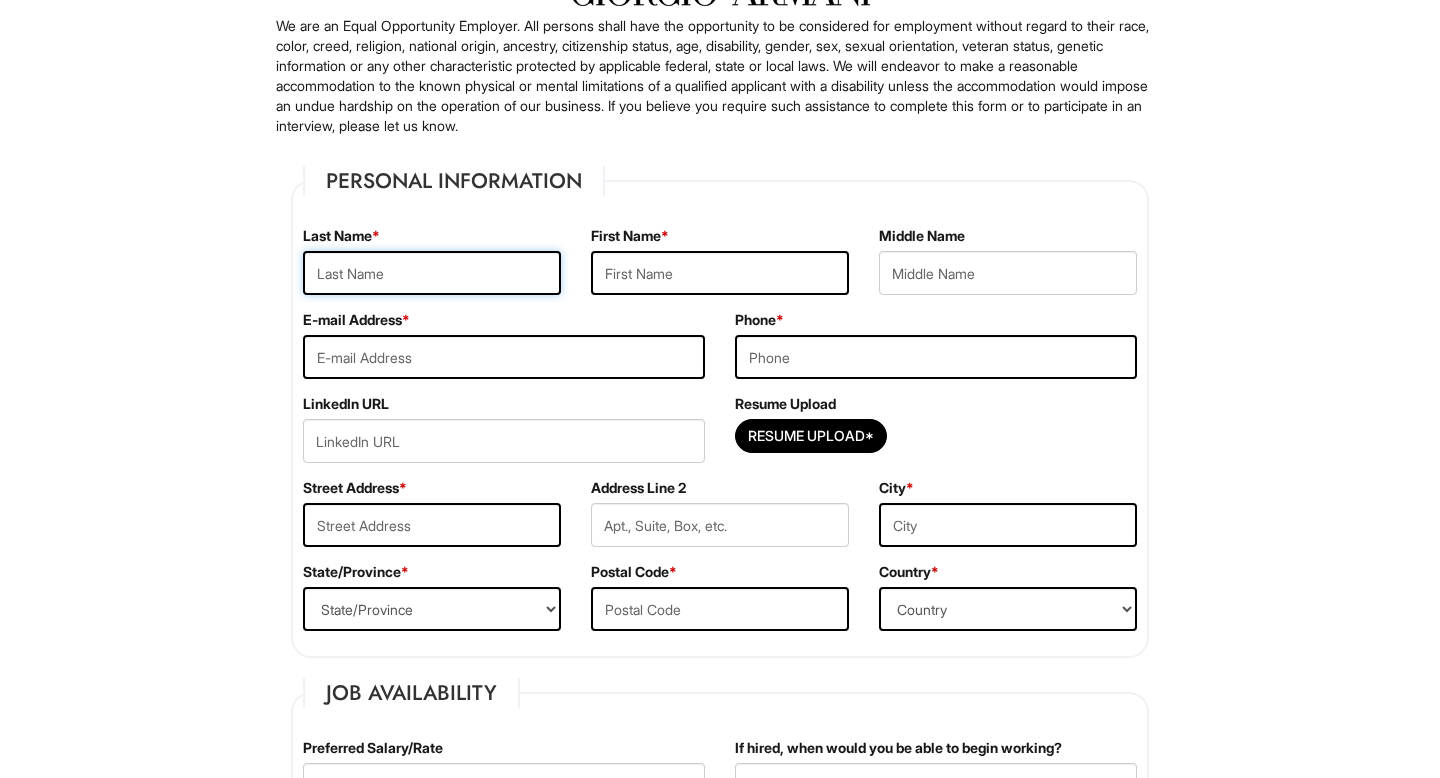 click at bounding box center (432, 273) 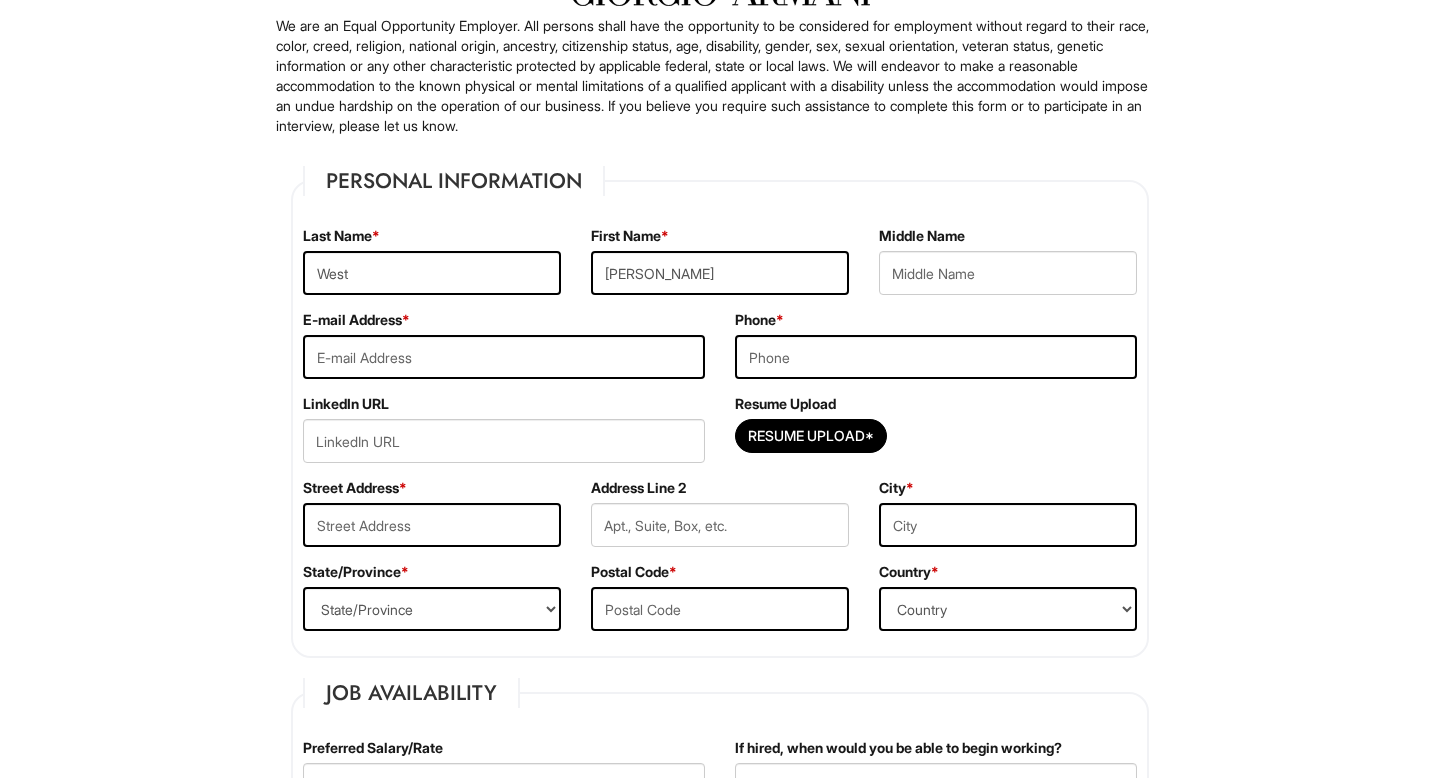 type on "lindsaywest823@gmail.com" 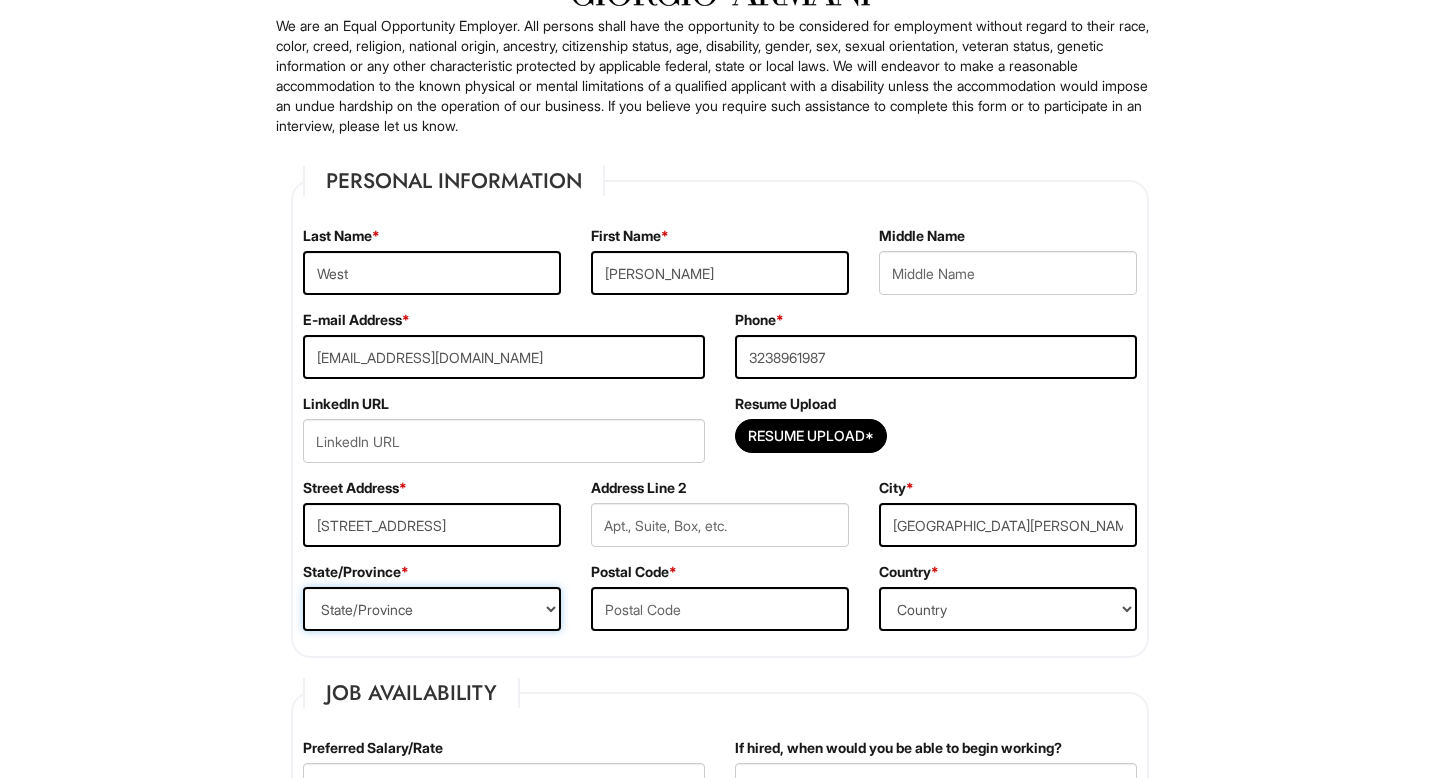 select on "CA" 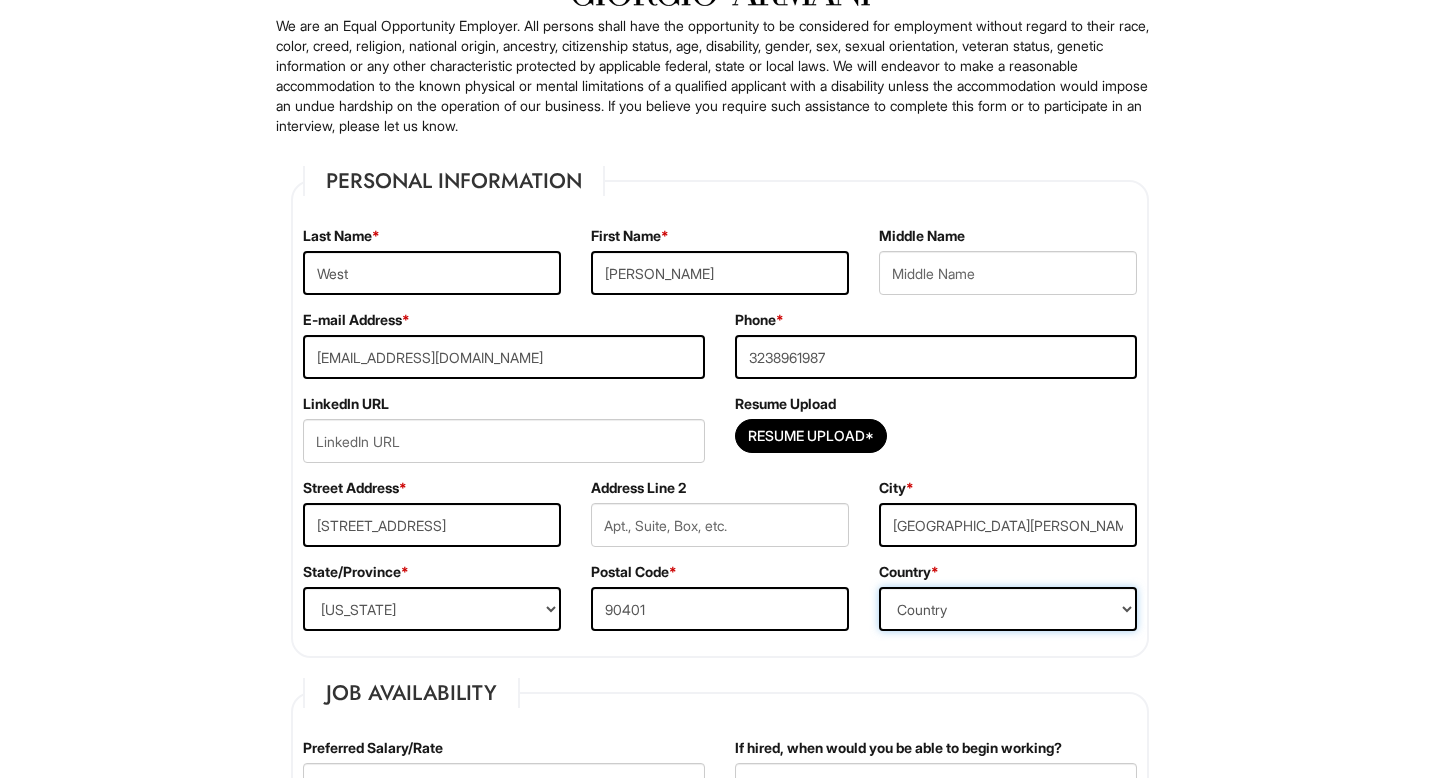 select on "United States of America" 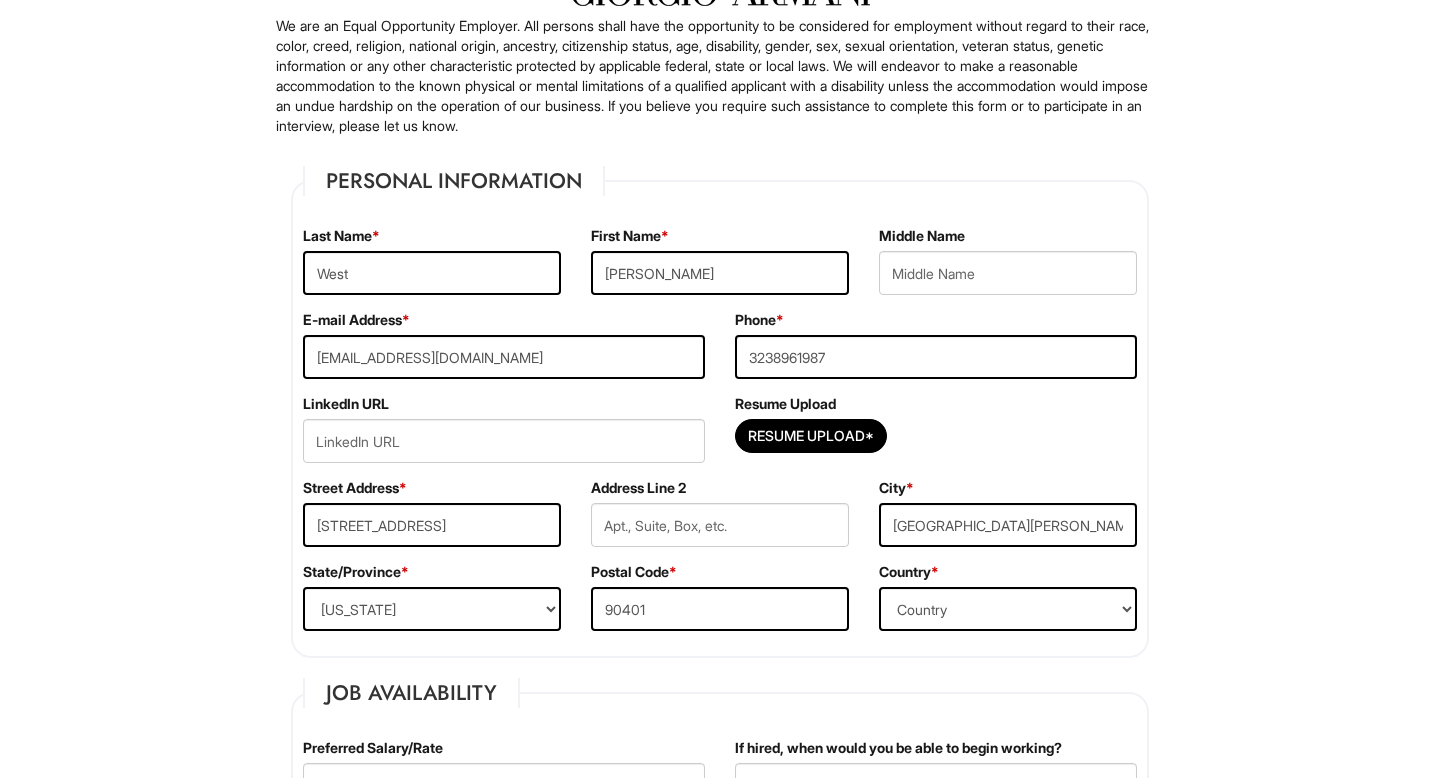 click on "Resume Upload*" at bounding box center [936, 441] 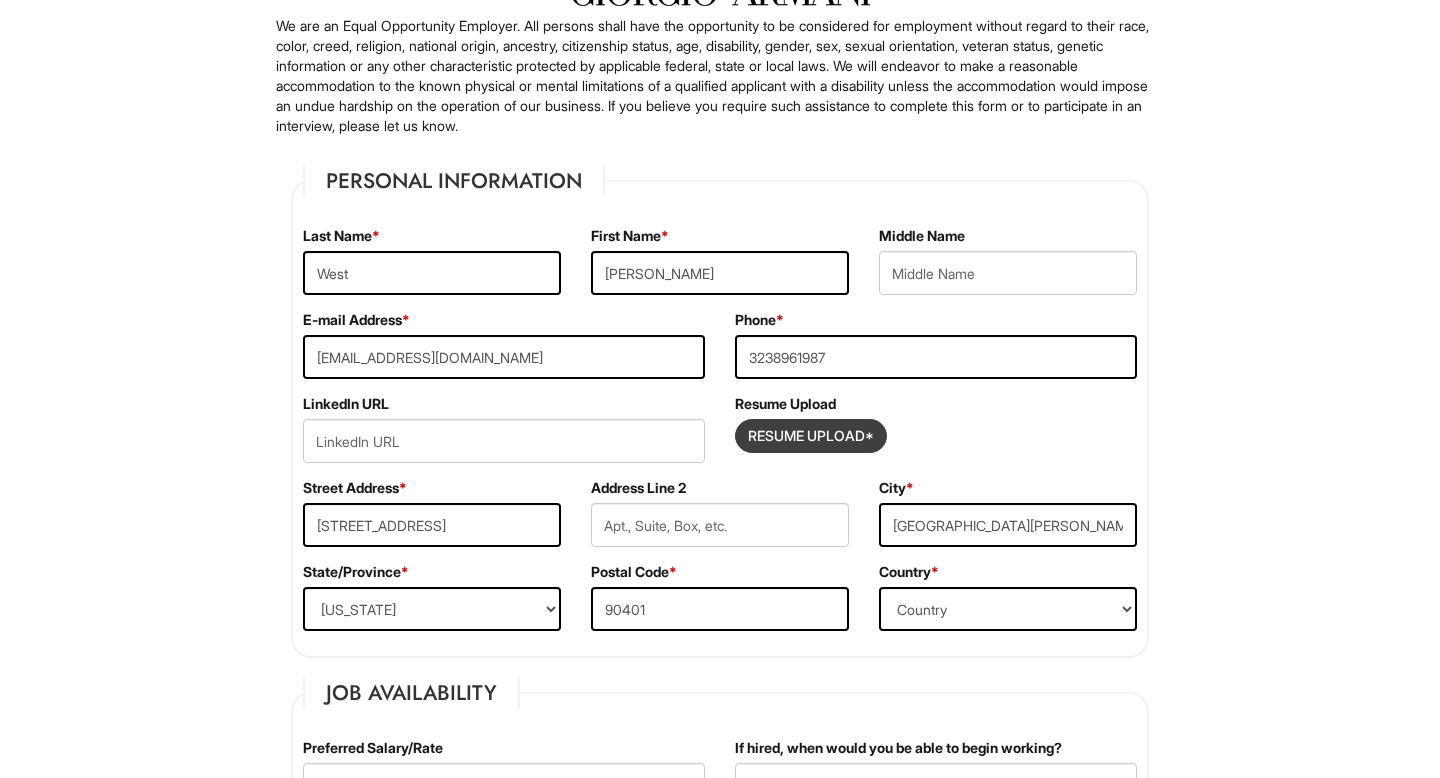 click at bounding box center (811, 436) 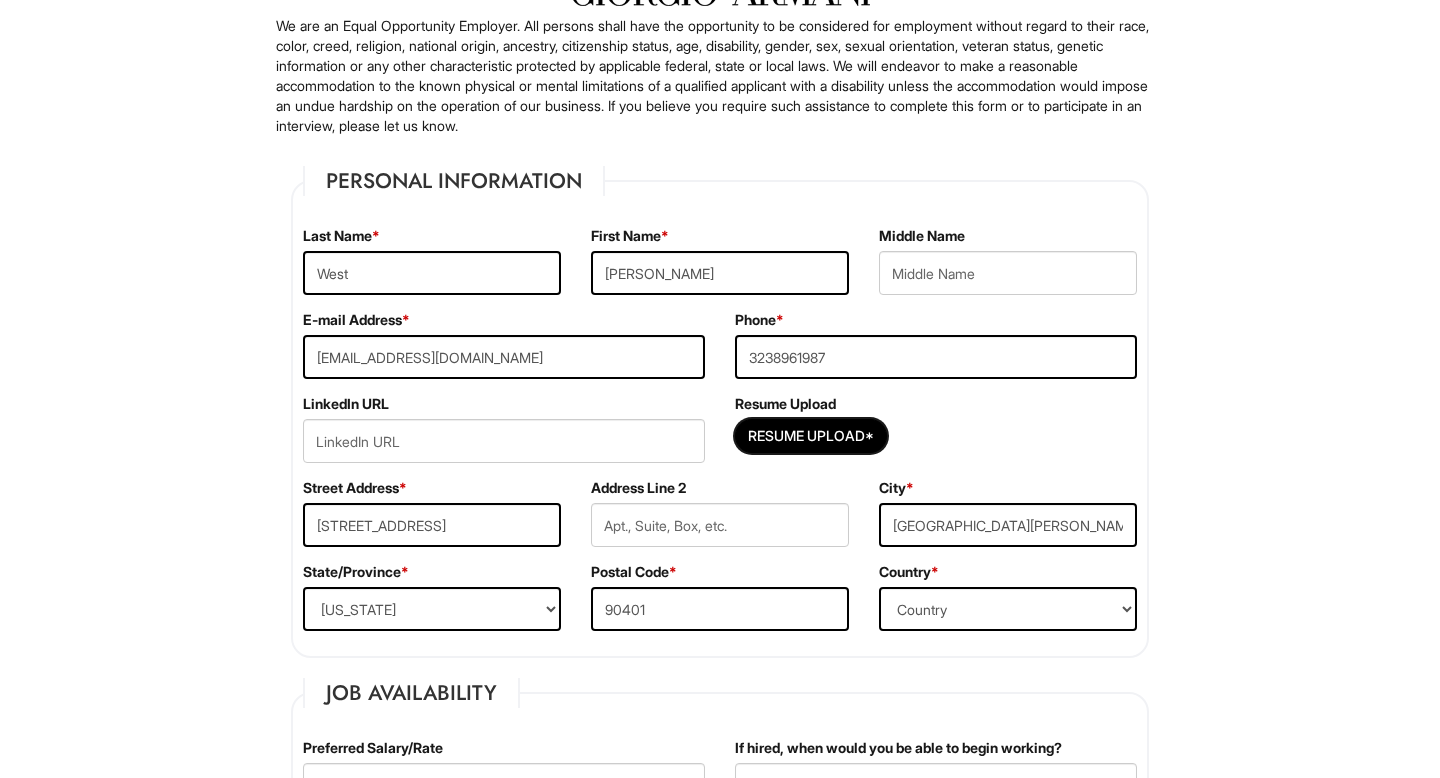 type on "C:\fakepath\Lindsay's Resume Tailor.docx" 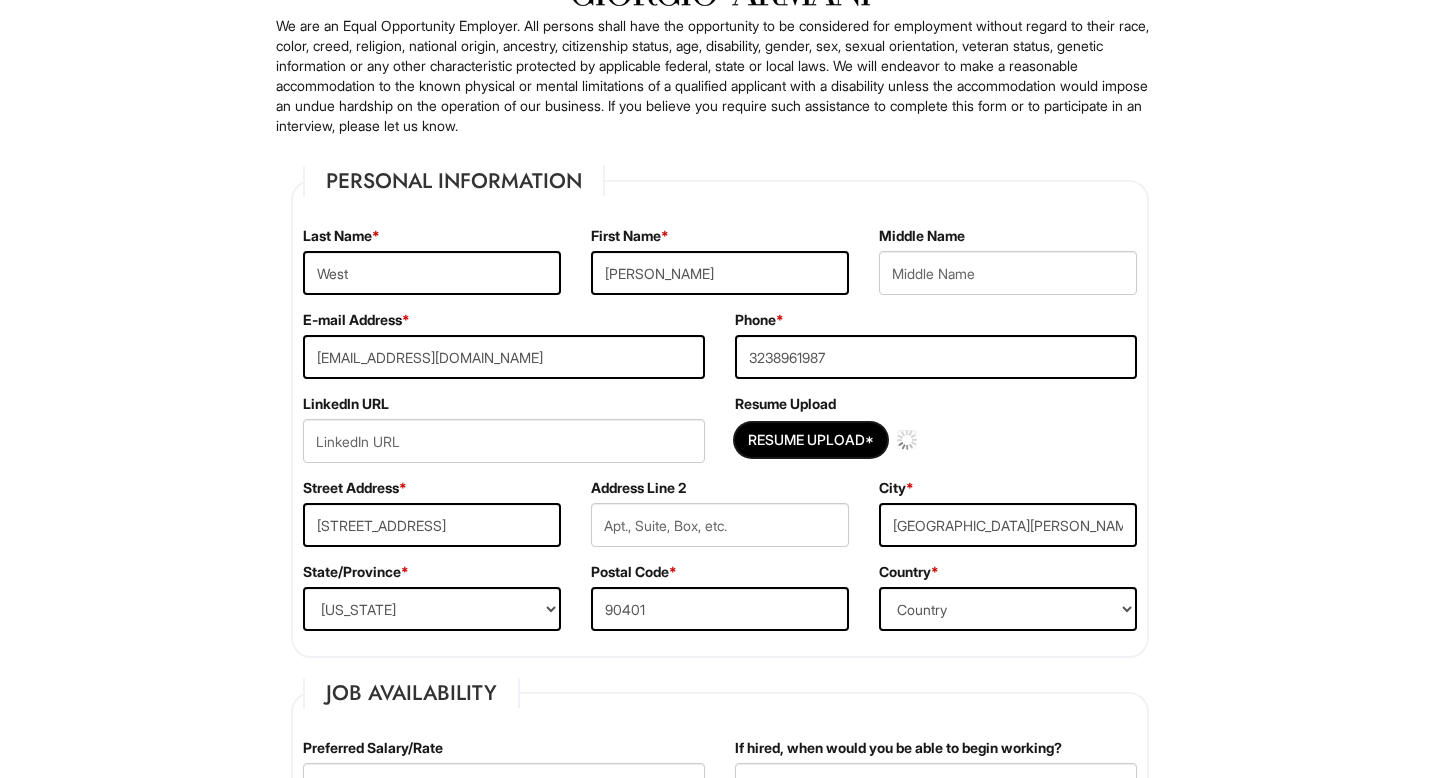 type 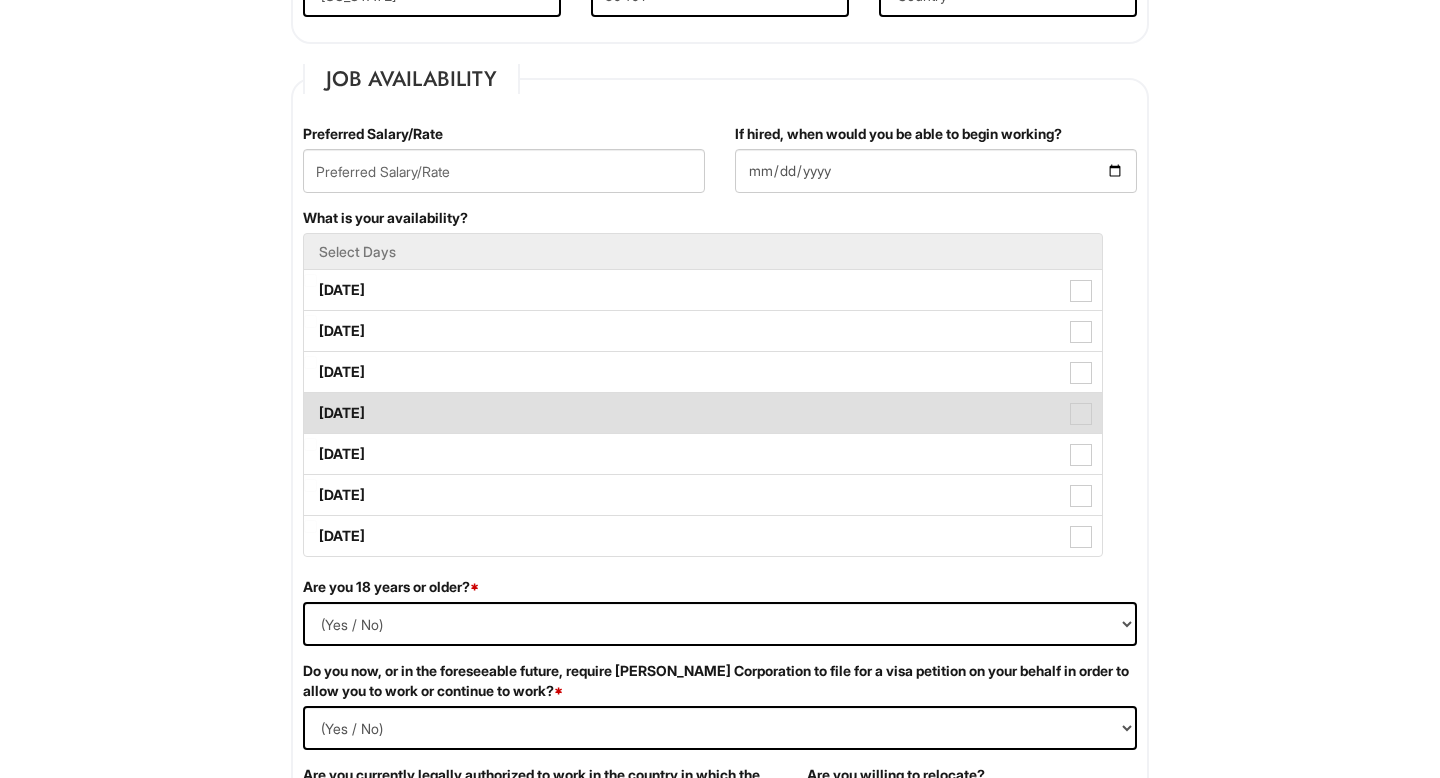 scroll, scrollTop: 785, scrollLeft: 0, axis: vertical 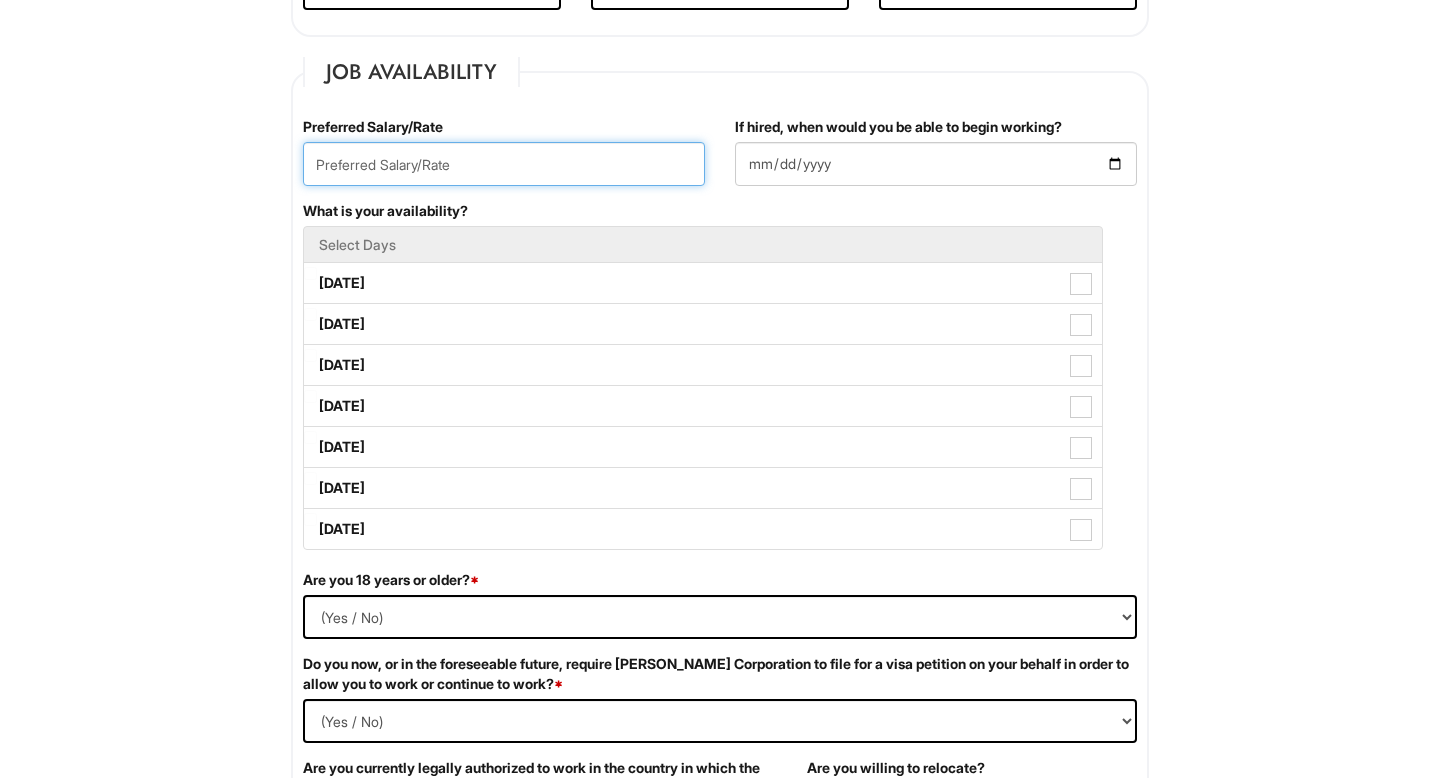 click at bounding box center (504, 164) 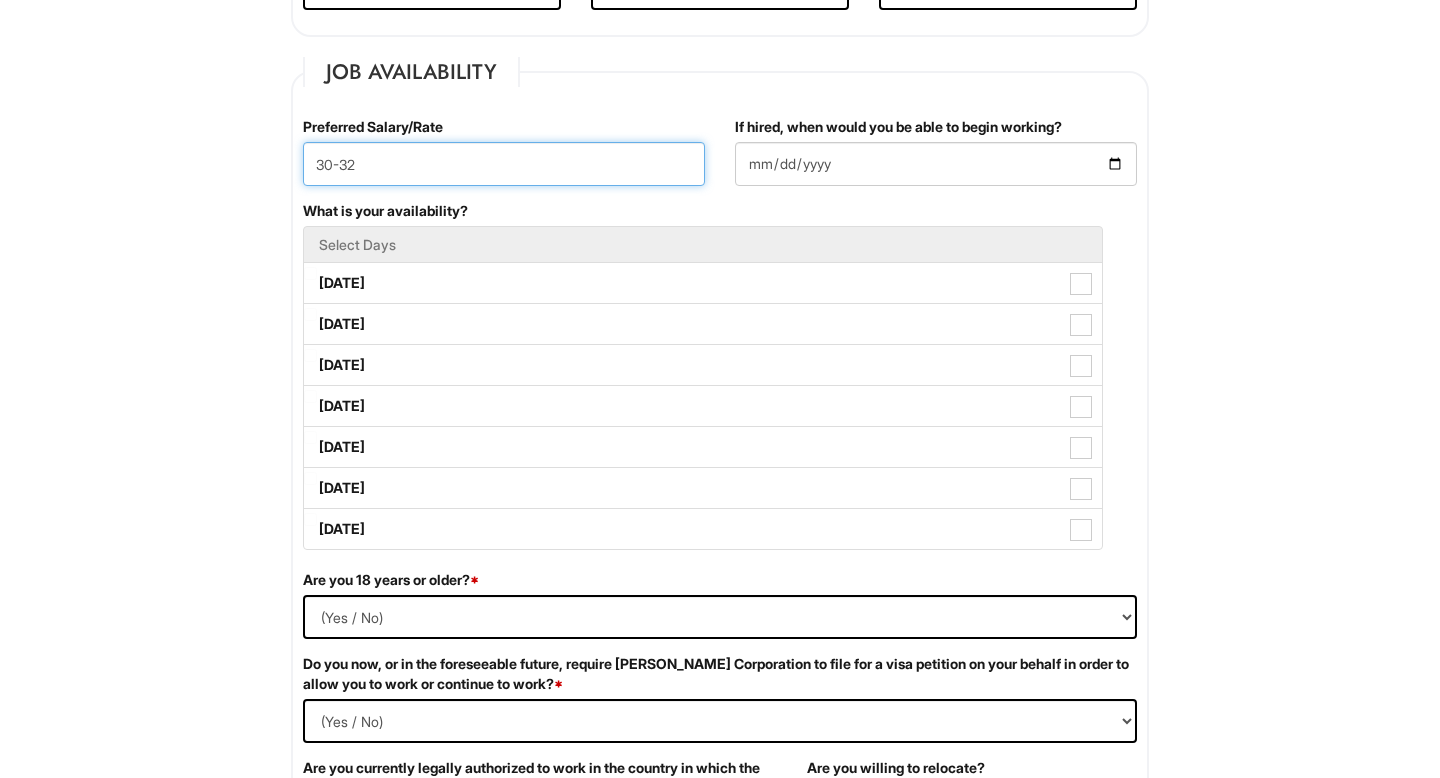 type on "30-32" 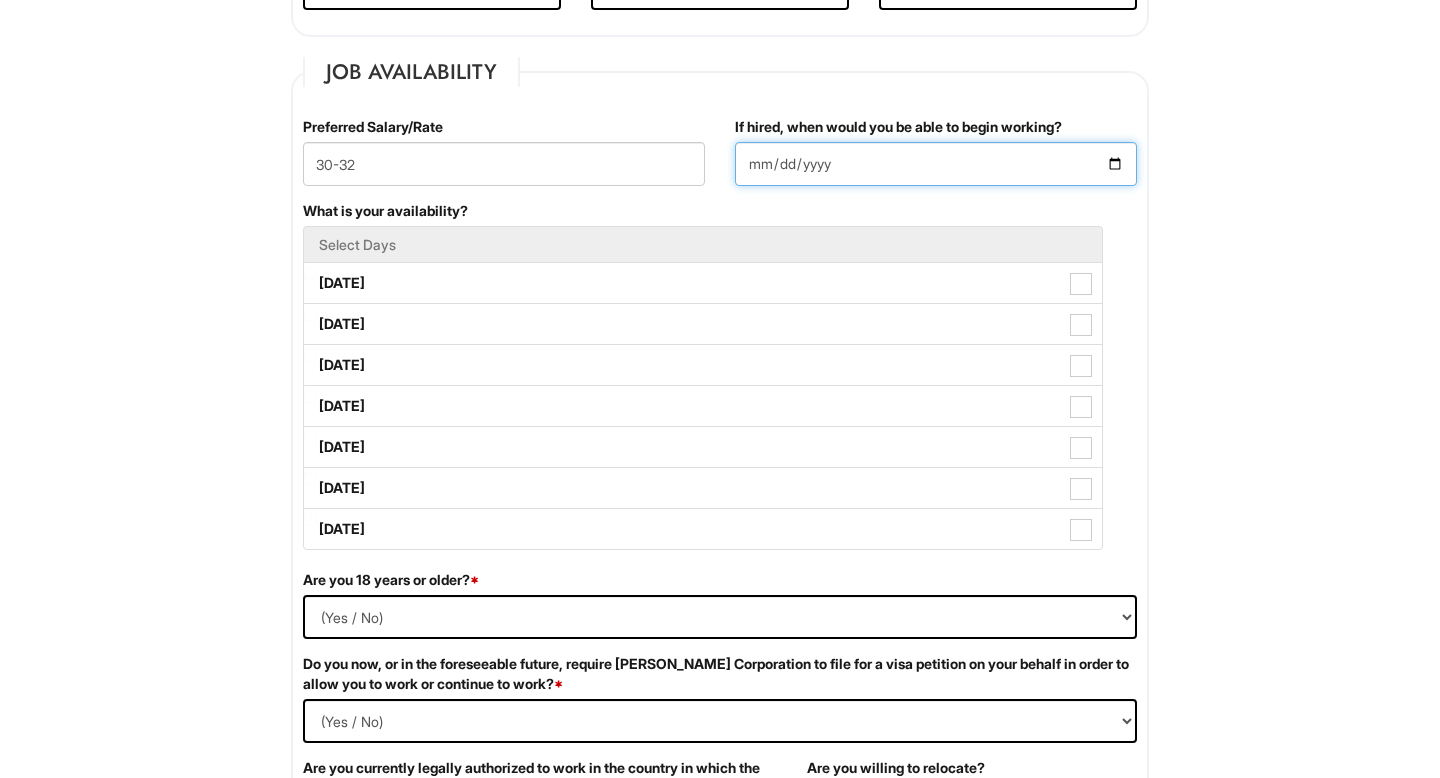 click on "If hired, when would you be able to begin working?" at bounding box center [936, 164] 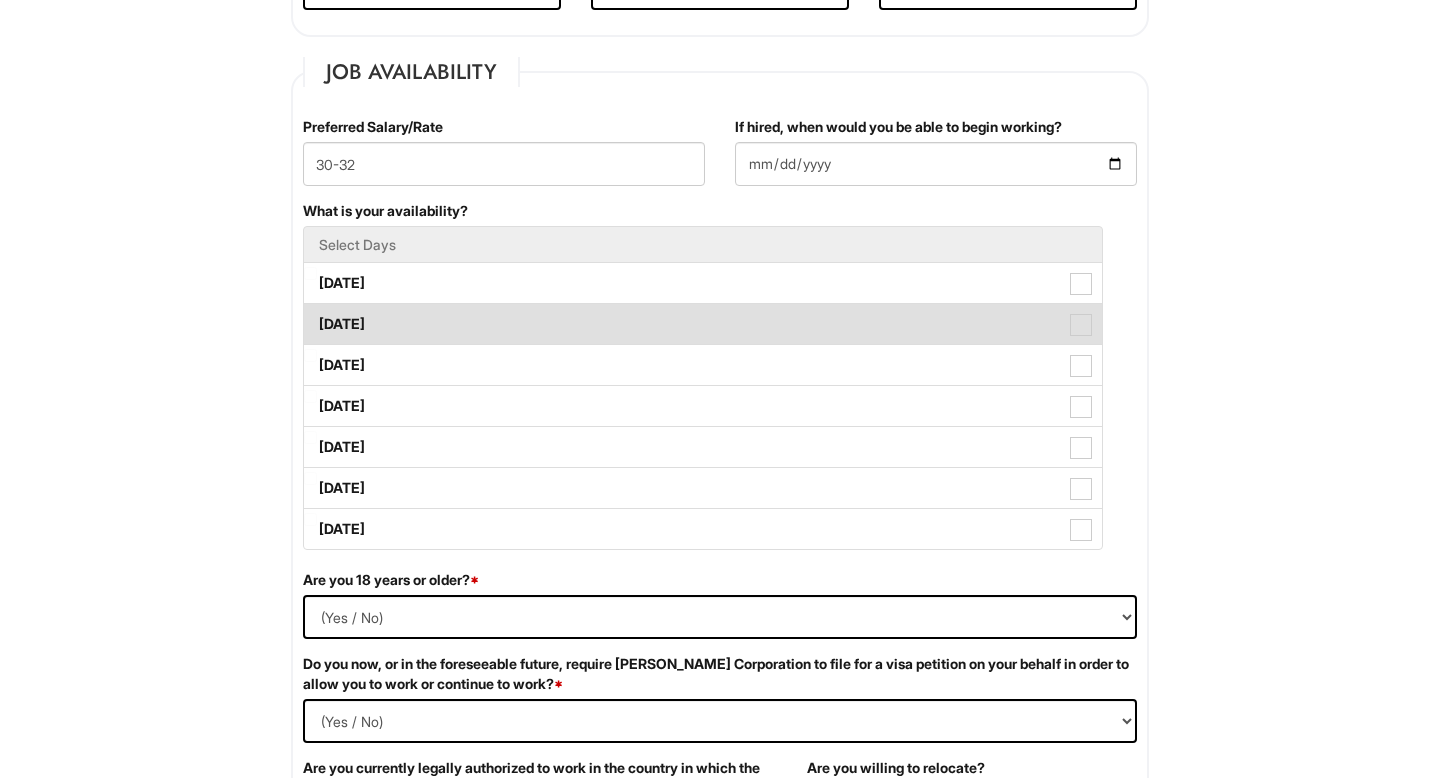 click on "Tuesday" at bounding box center (703, 324) 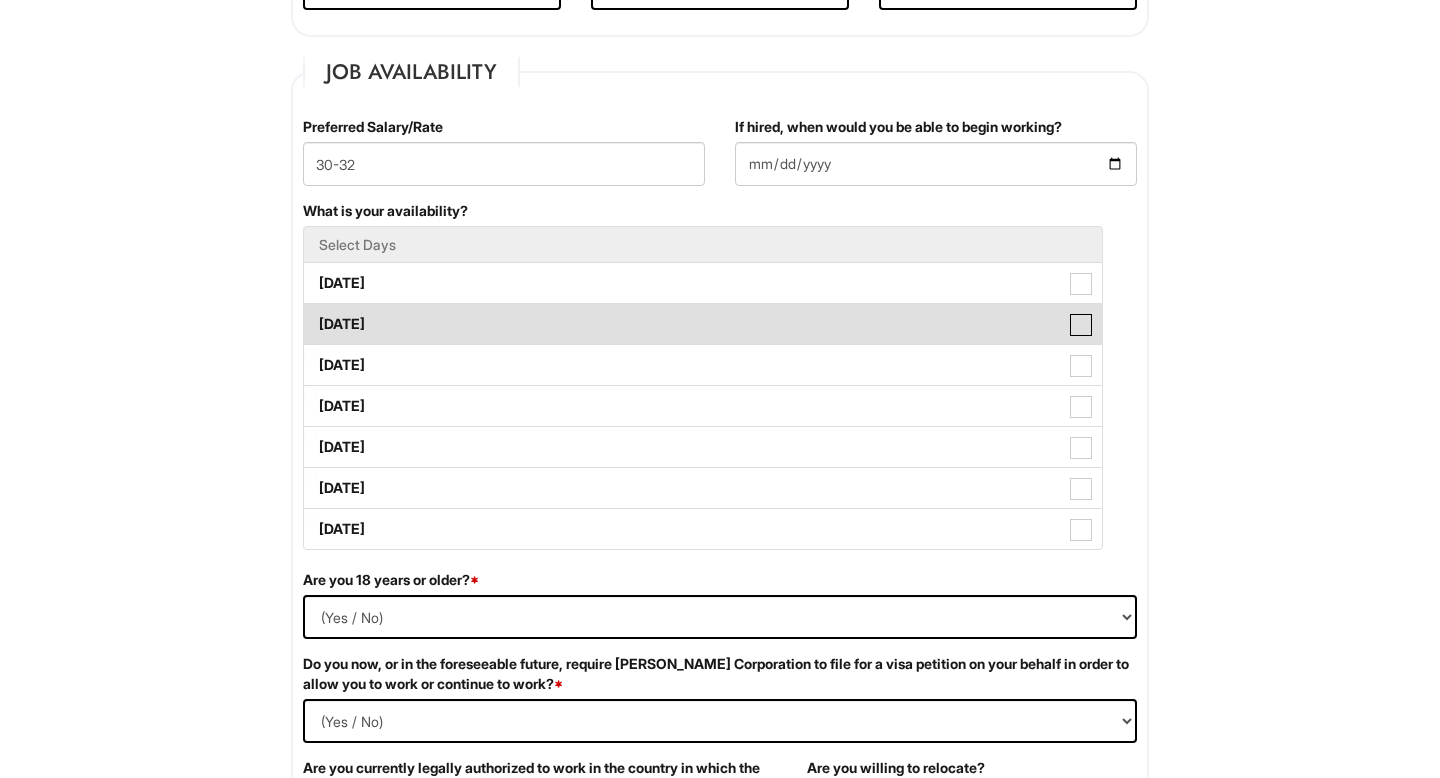 click on "Tuesday" at bounding box center (310, 314) 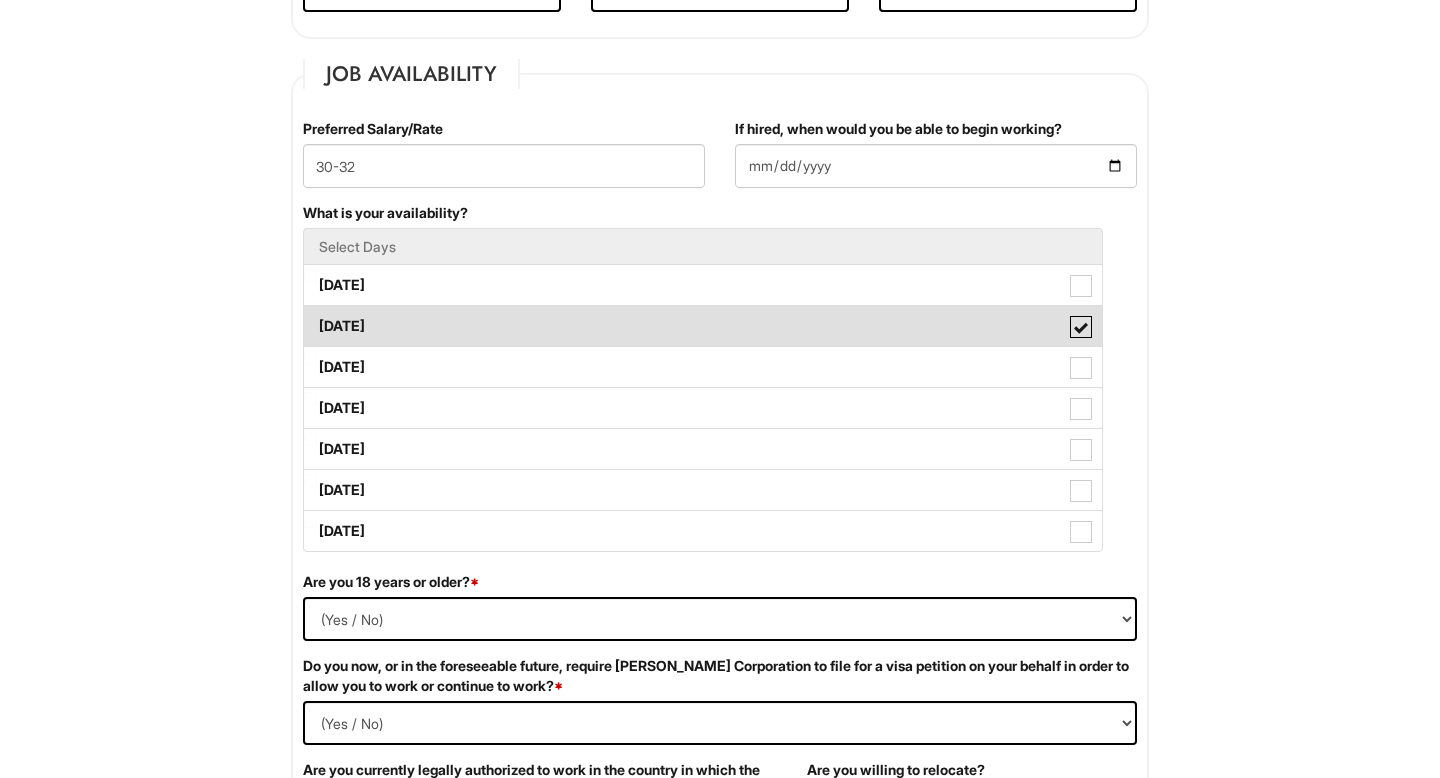 scroll, scrollTop: 787, scrollLeft: 0, axis: vertical 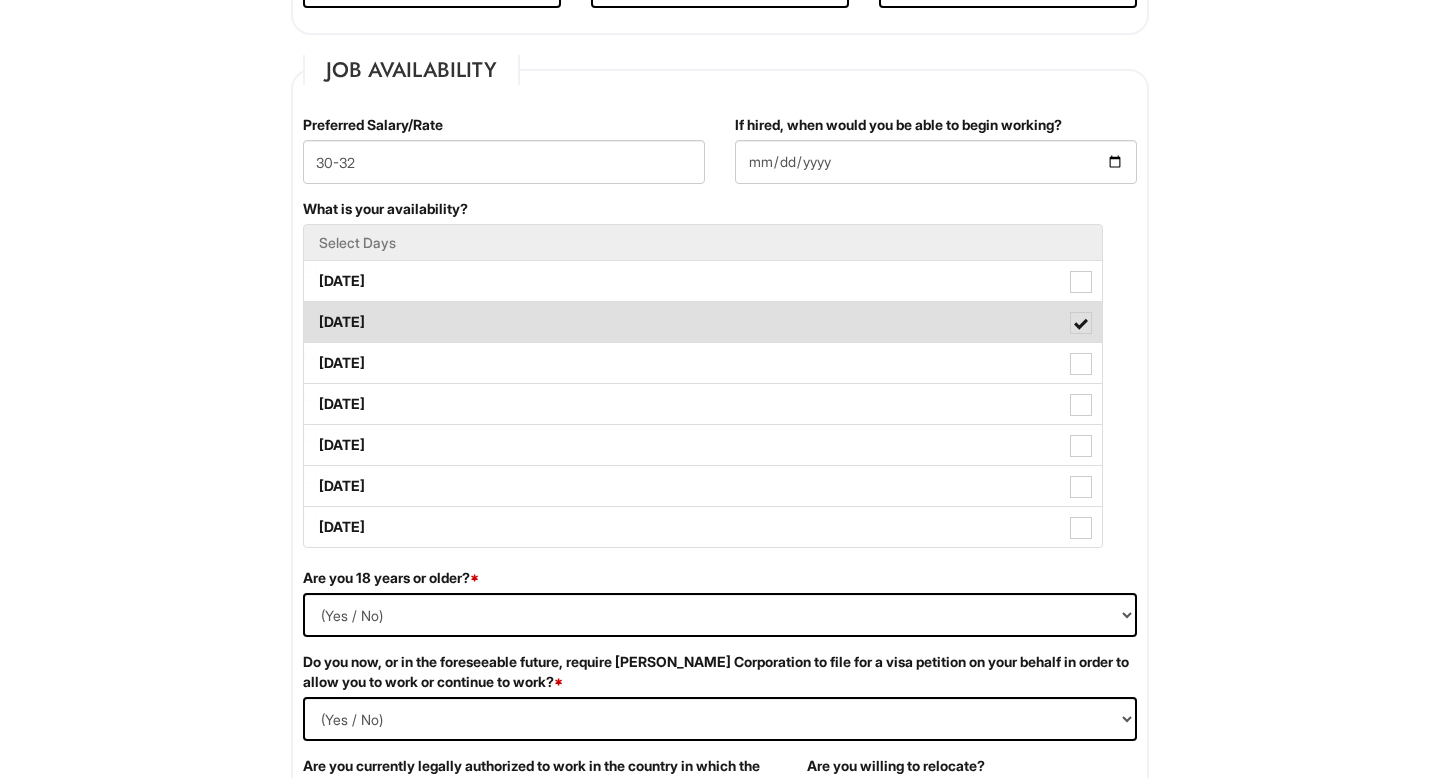 click at bounding box center (1081, 324) 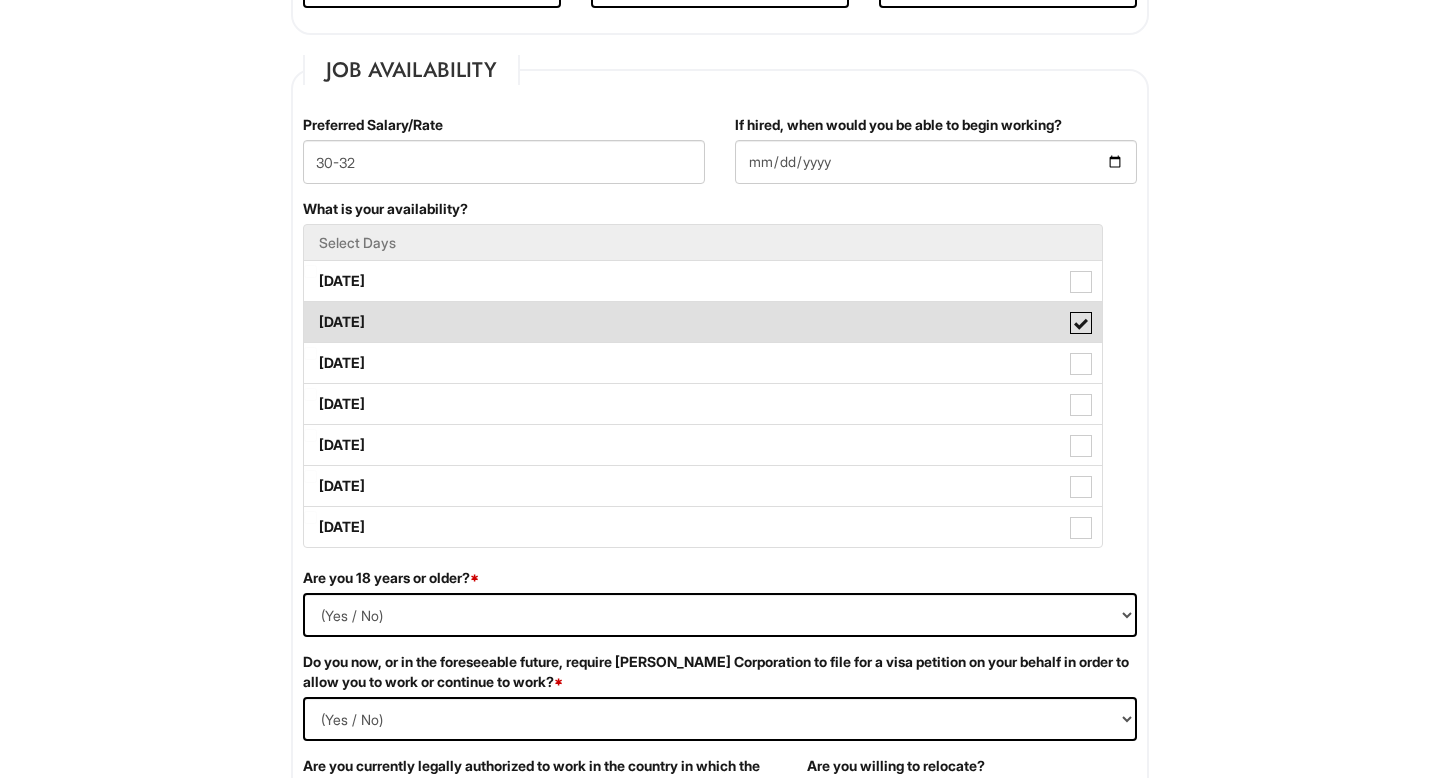 click on "Tuesday" at bounding box center [310, 312] 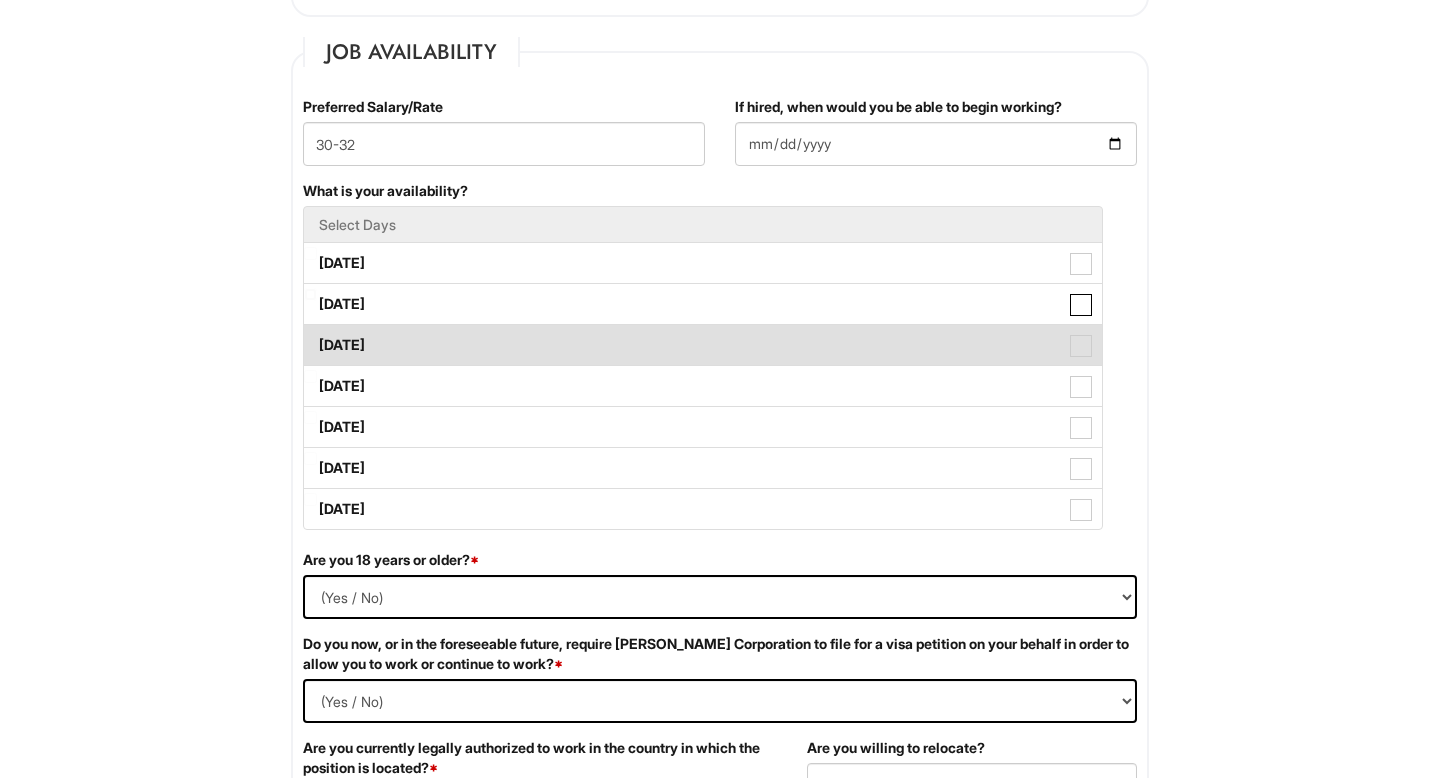 scroll, scrollTop: 793, scrollLeft: 0, axis: vertical 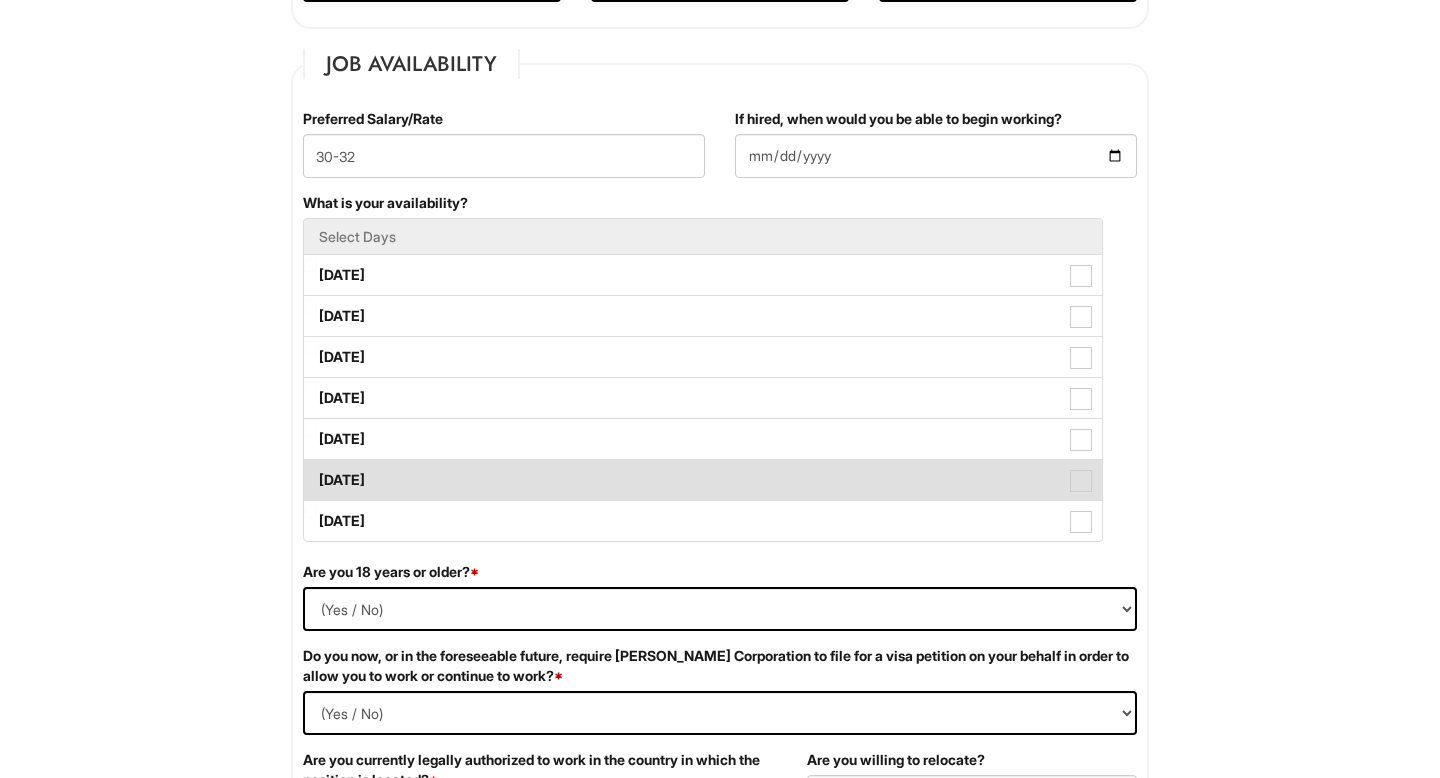 click at bounding box center [1081, 481] 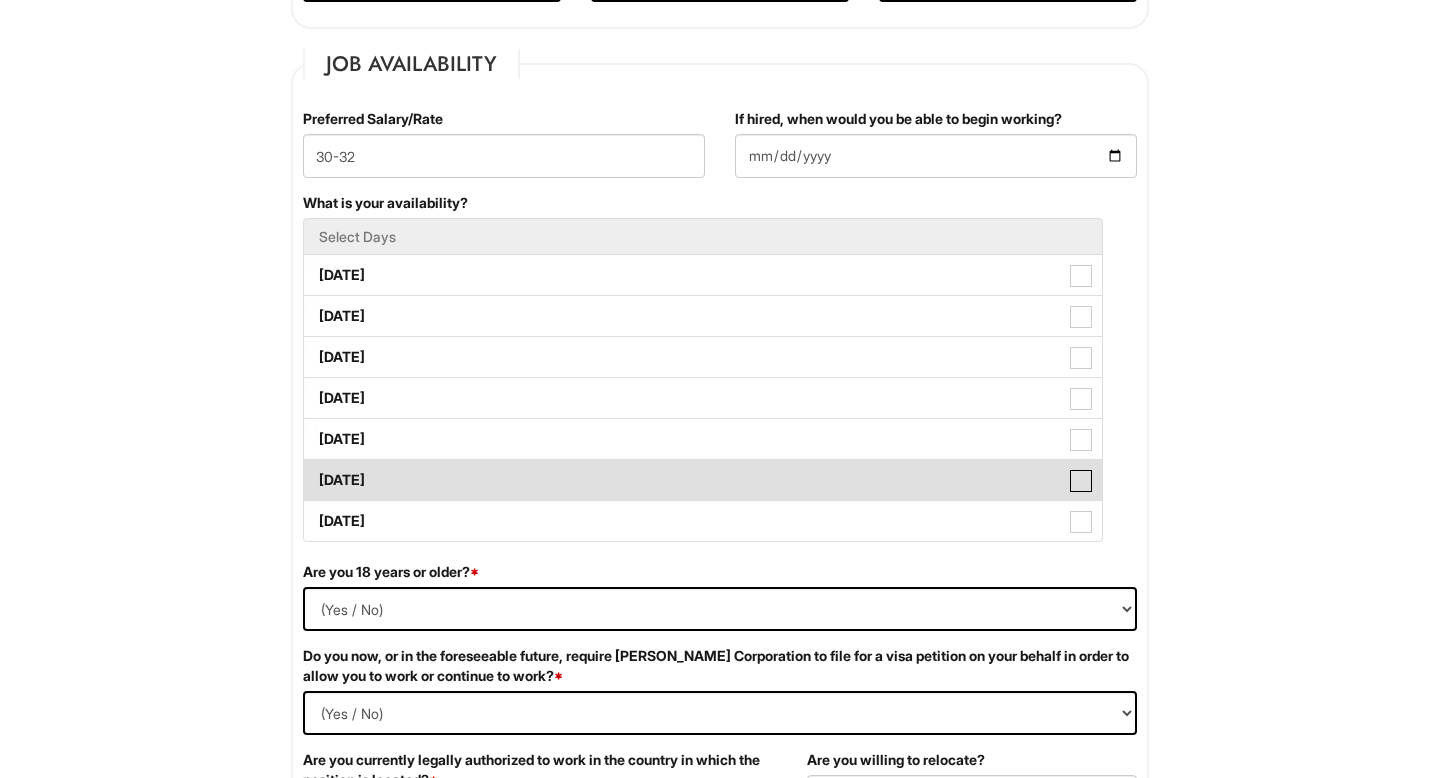 click on "Saturday" at bounding box center (310, 470) 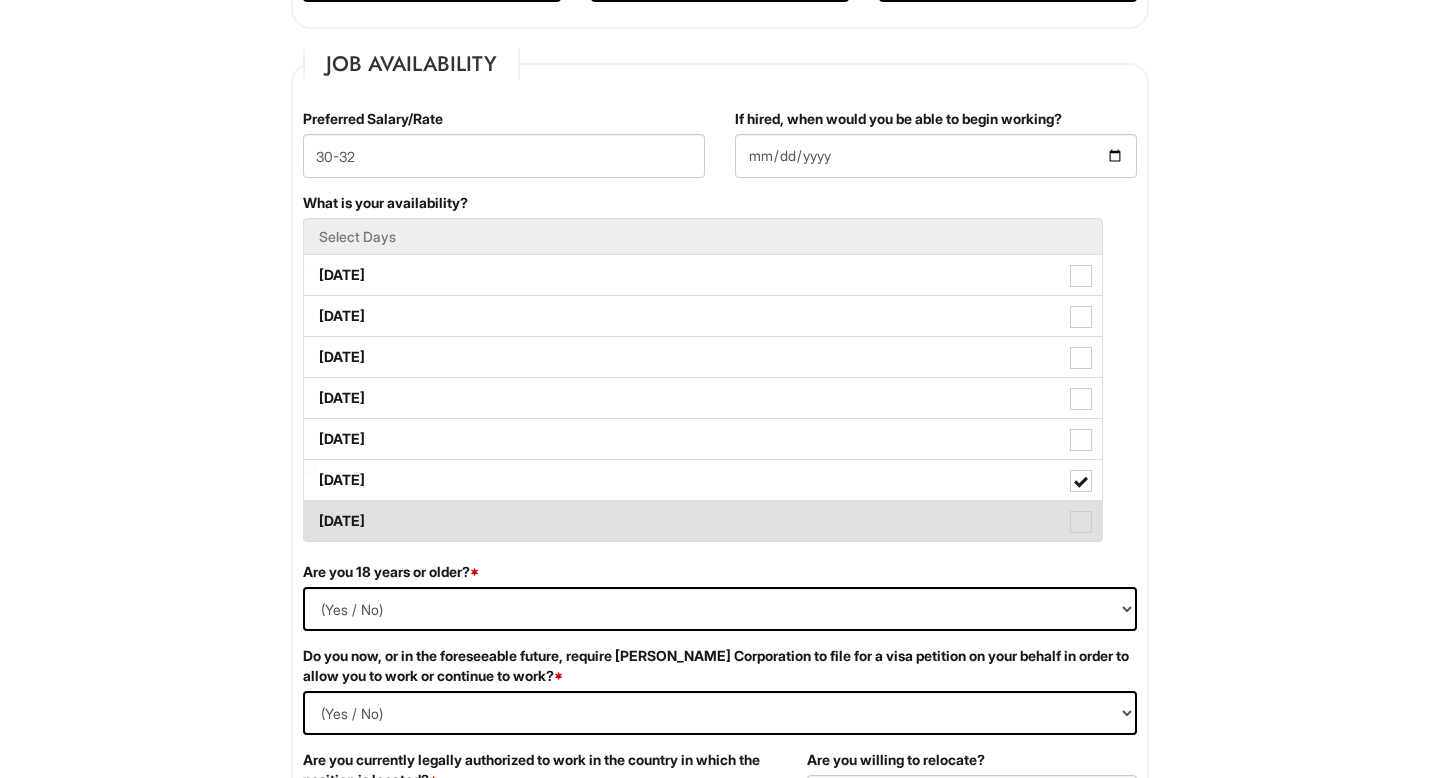 click at bounding box center (1081, 522) 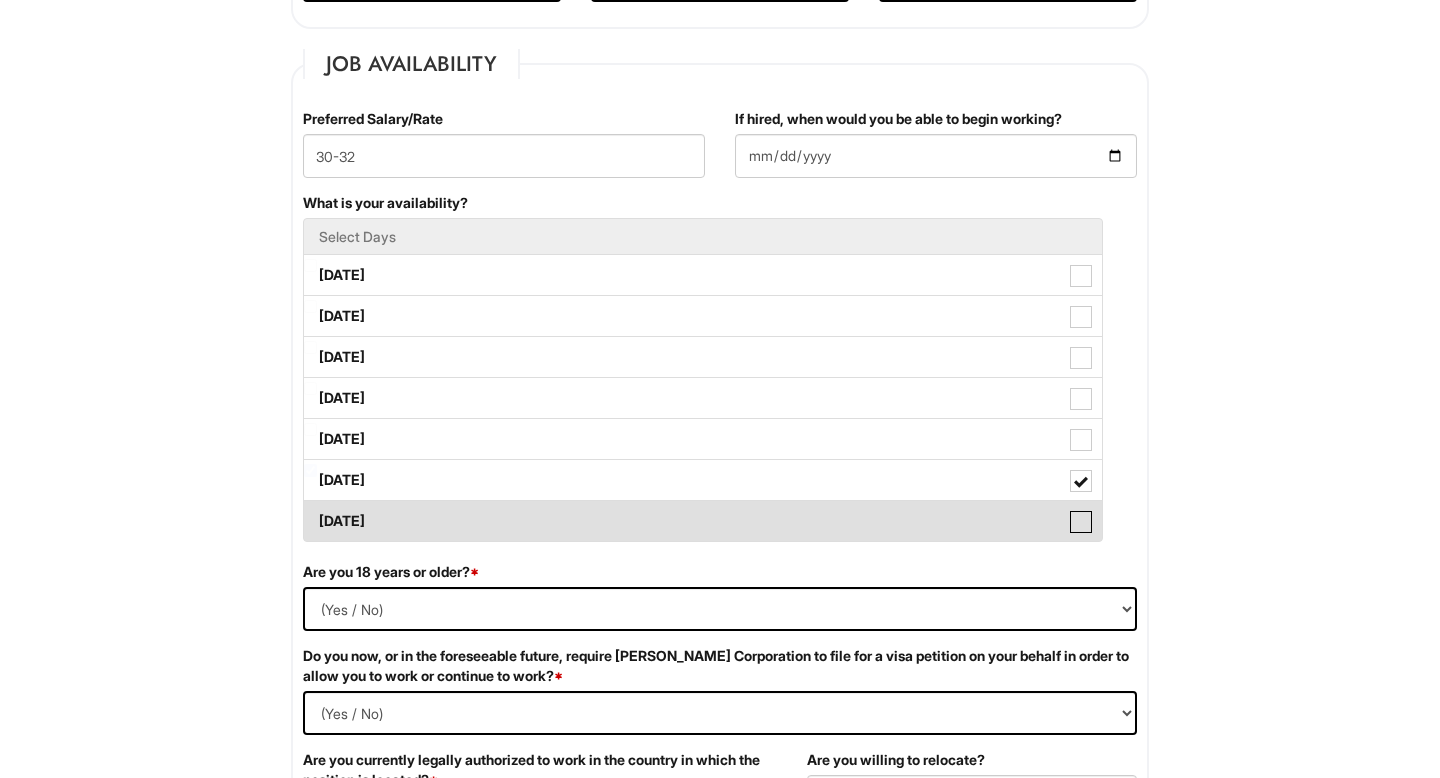 click on "Sunday" at bounding box center (310, 511) 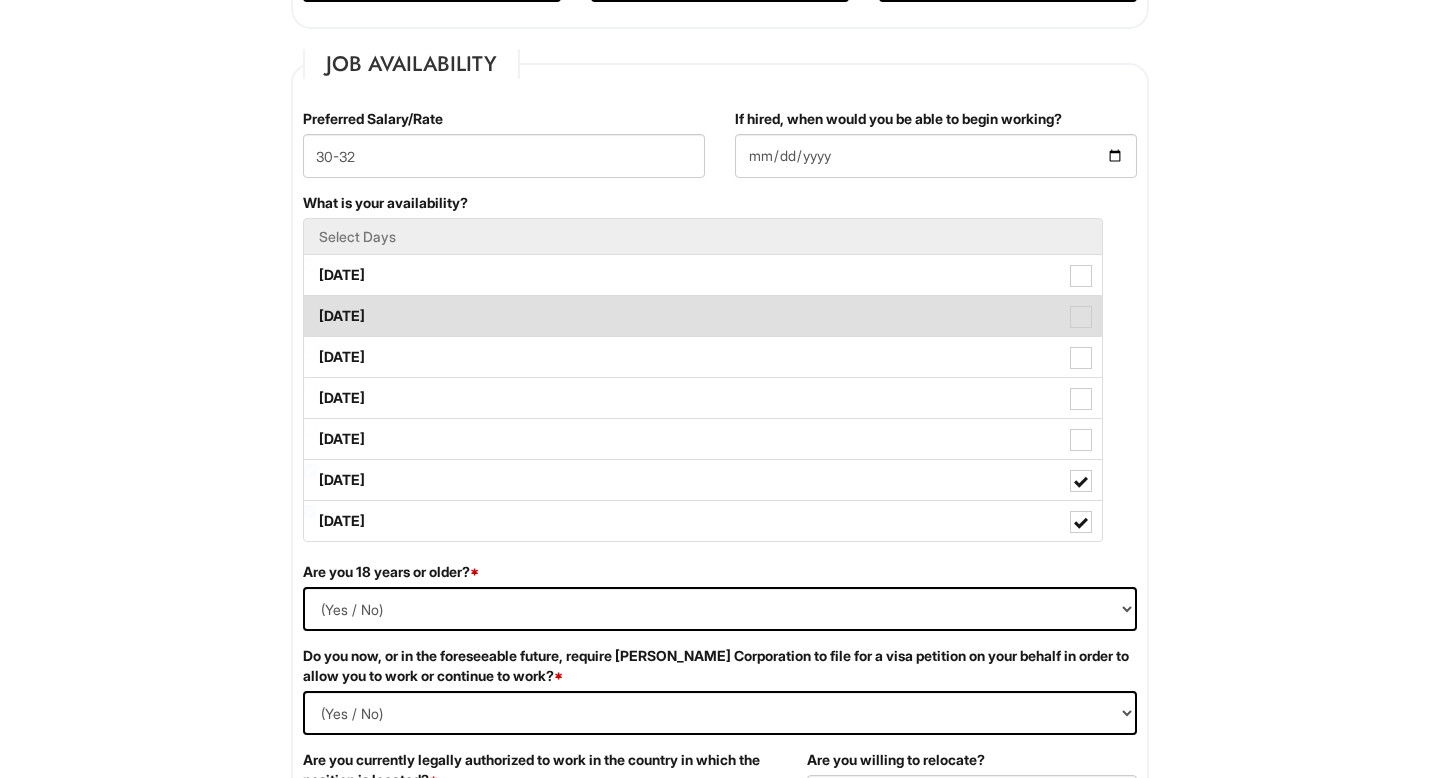 click at bounding box center [1081, 317] 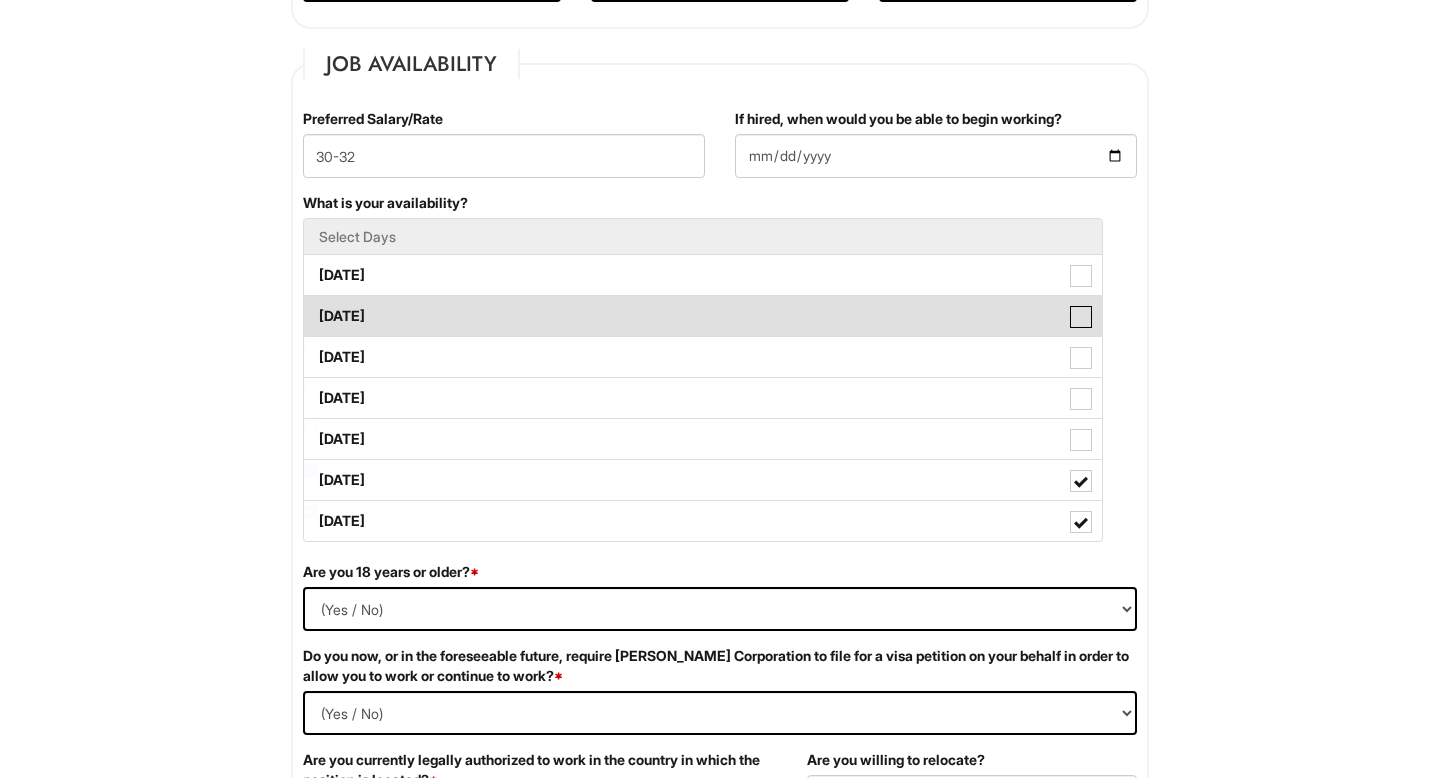 click on "Tuesday" at bounding box center (310, 306) 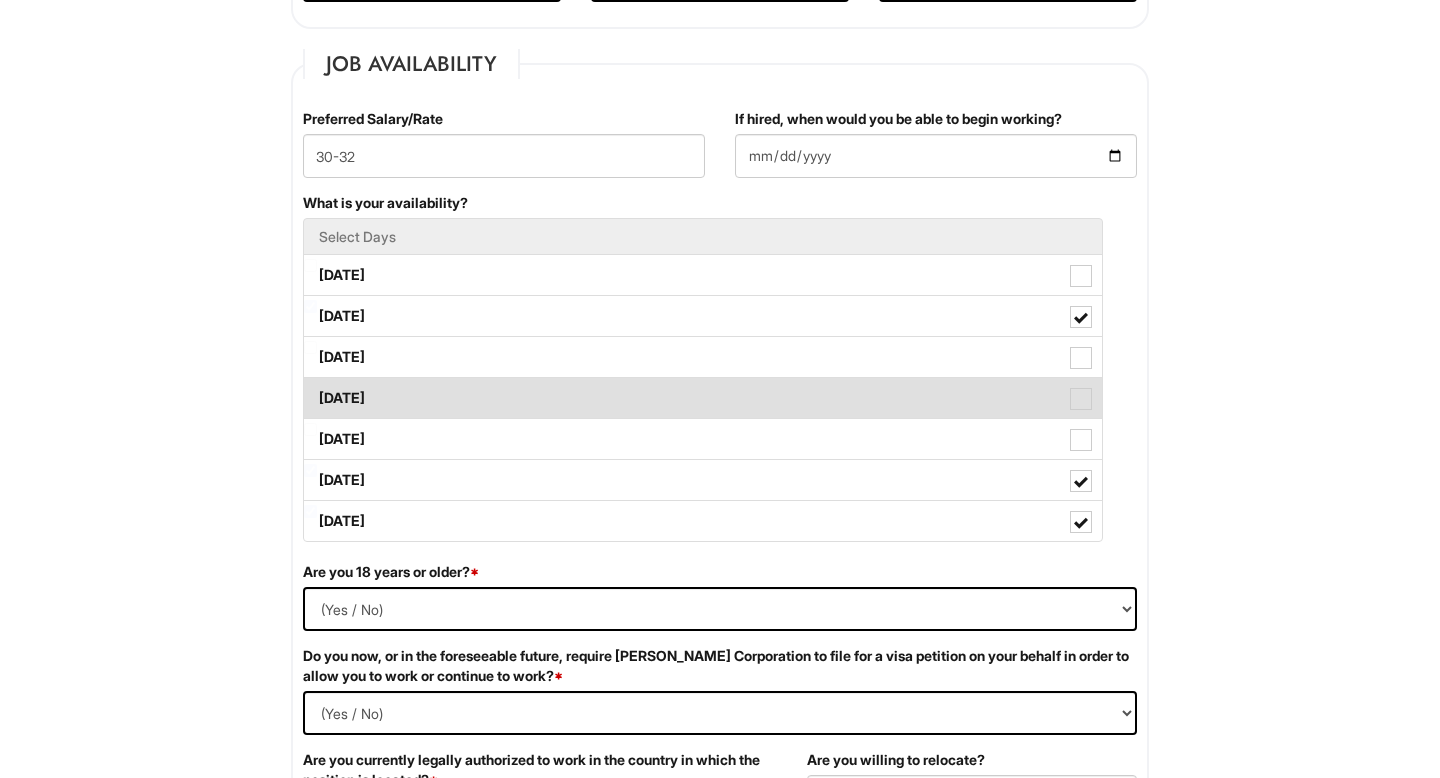 click at bounding box center [1081, 399] 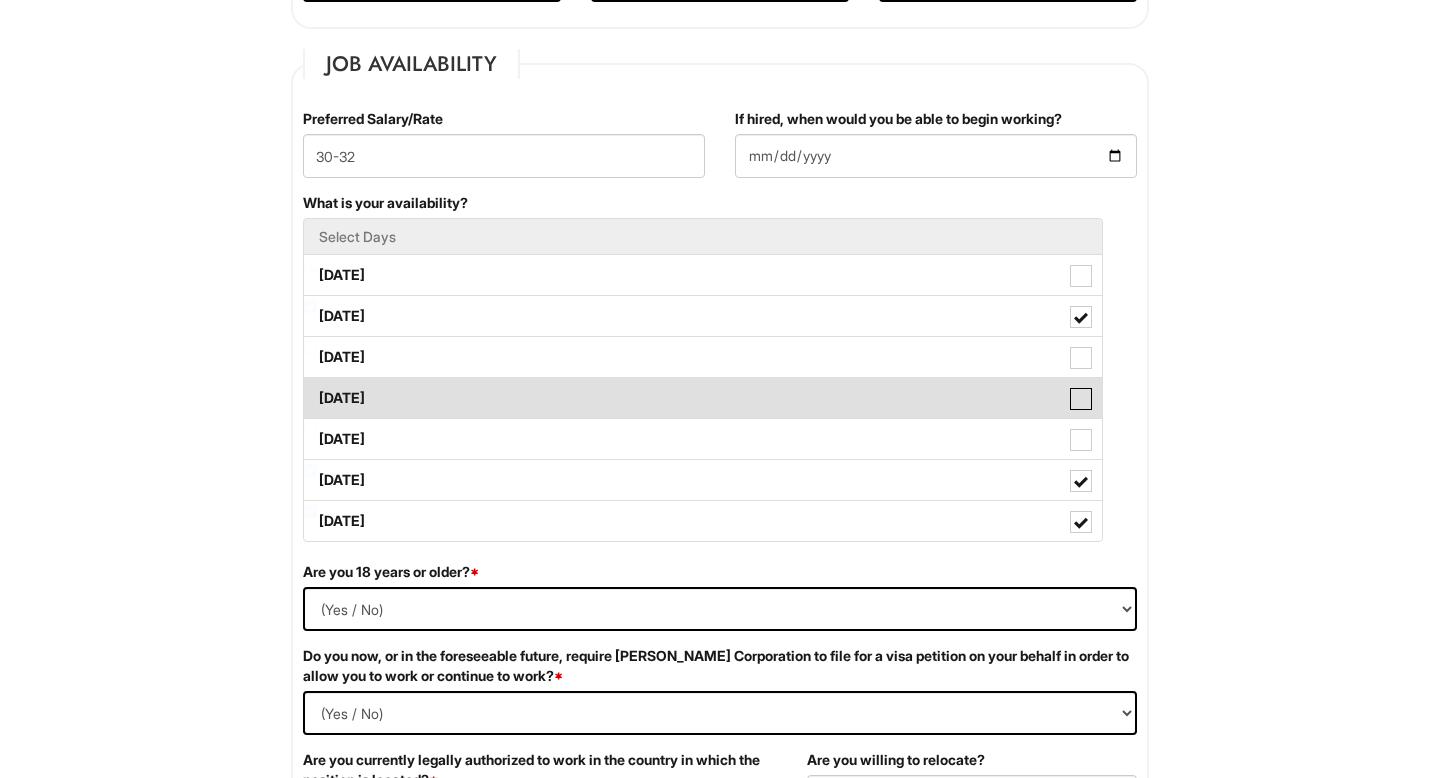 click on "Thursday" at bounding box center (310, 388) 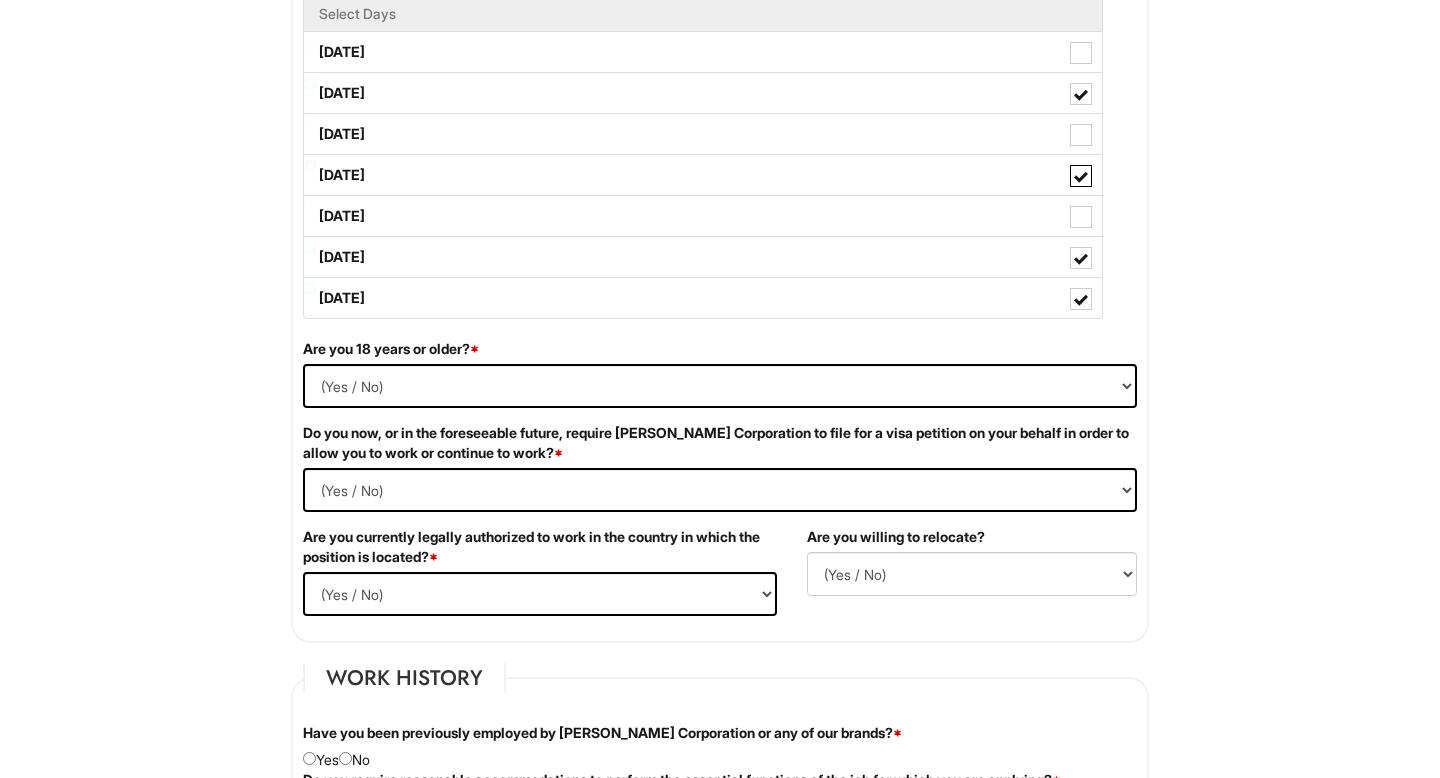 scroll, scrollTop: 1047, scrollLeft: 0, axis: vertical 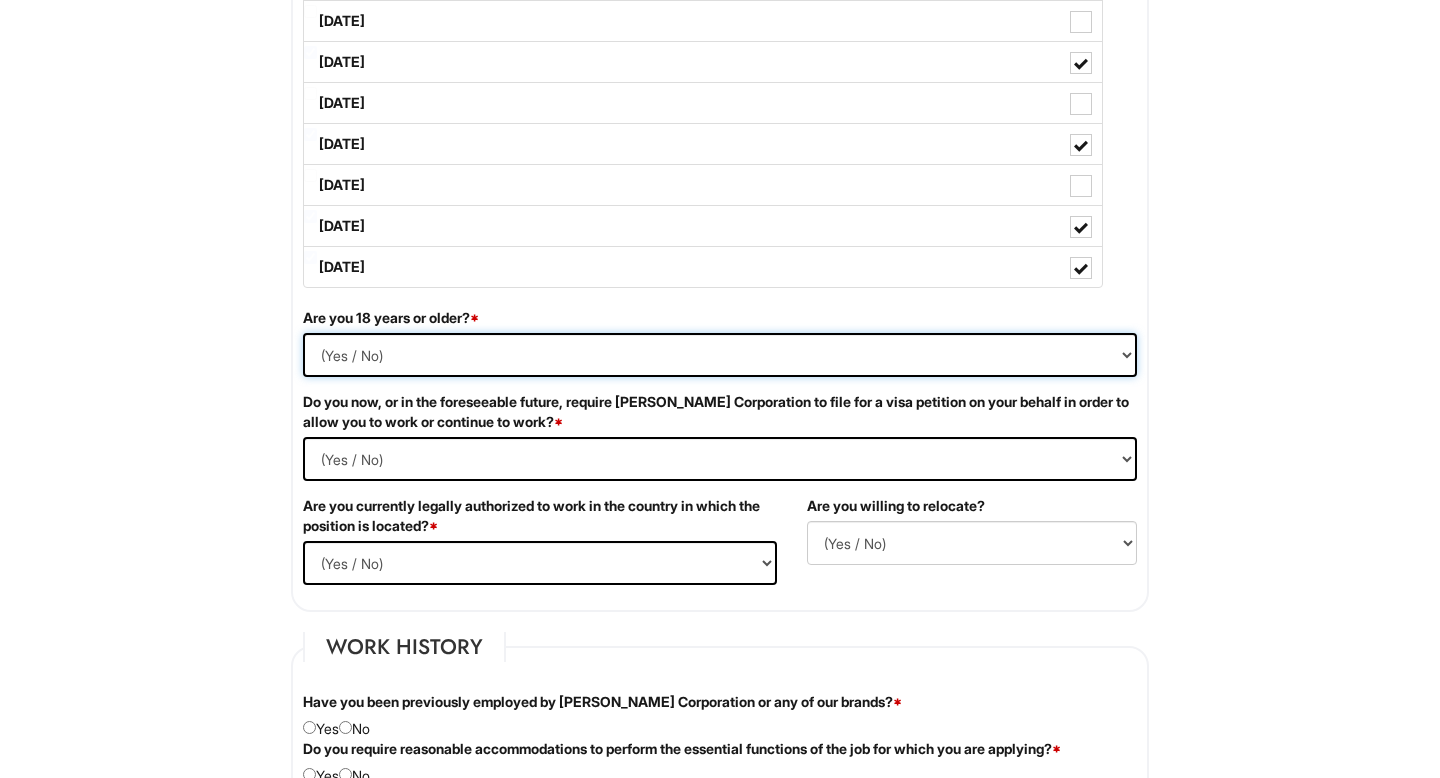 click on "(Yes / No) Yes No" at bounding box center [720, 355] 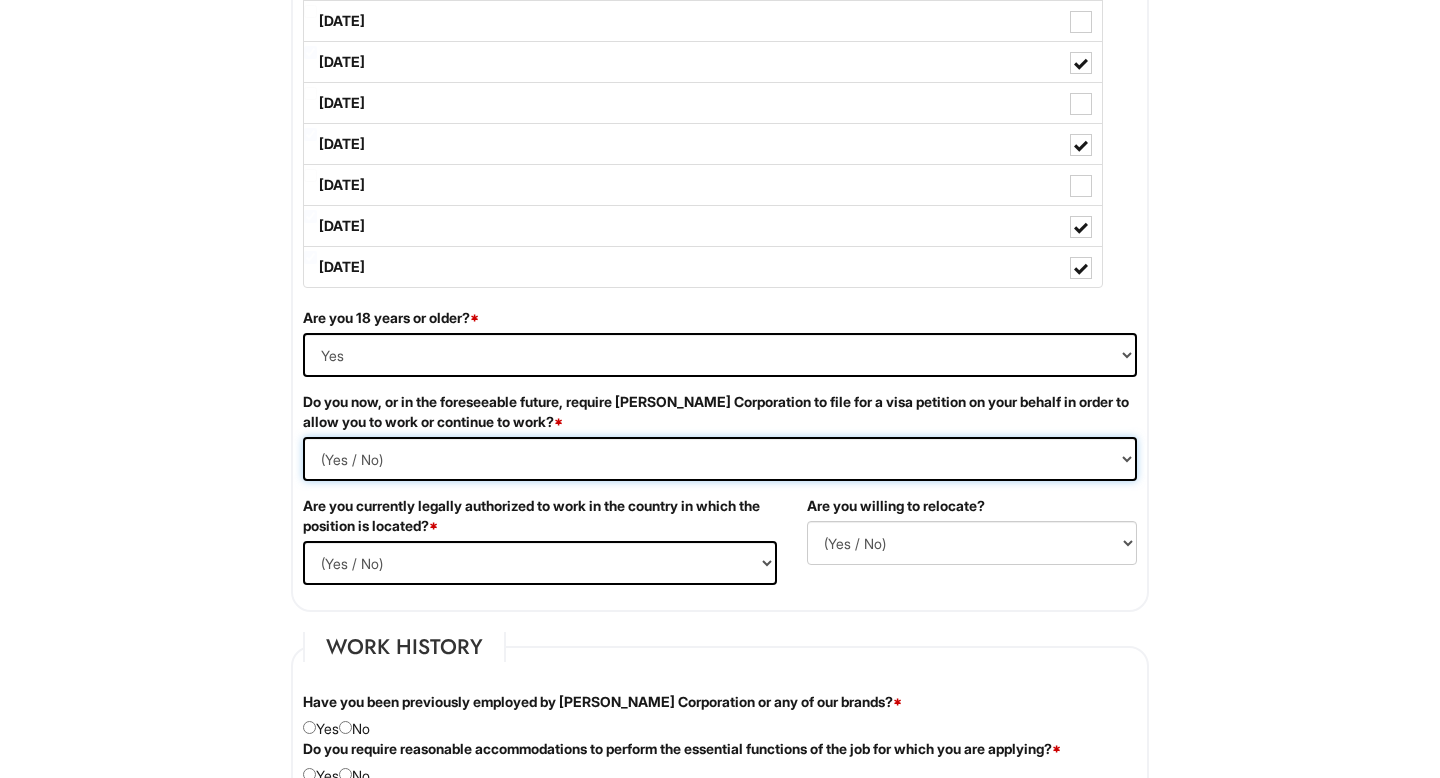 click on "(Yes / No) Yes No" at bounding box center (720, 459) 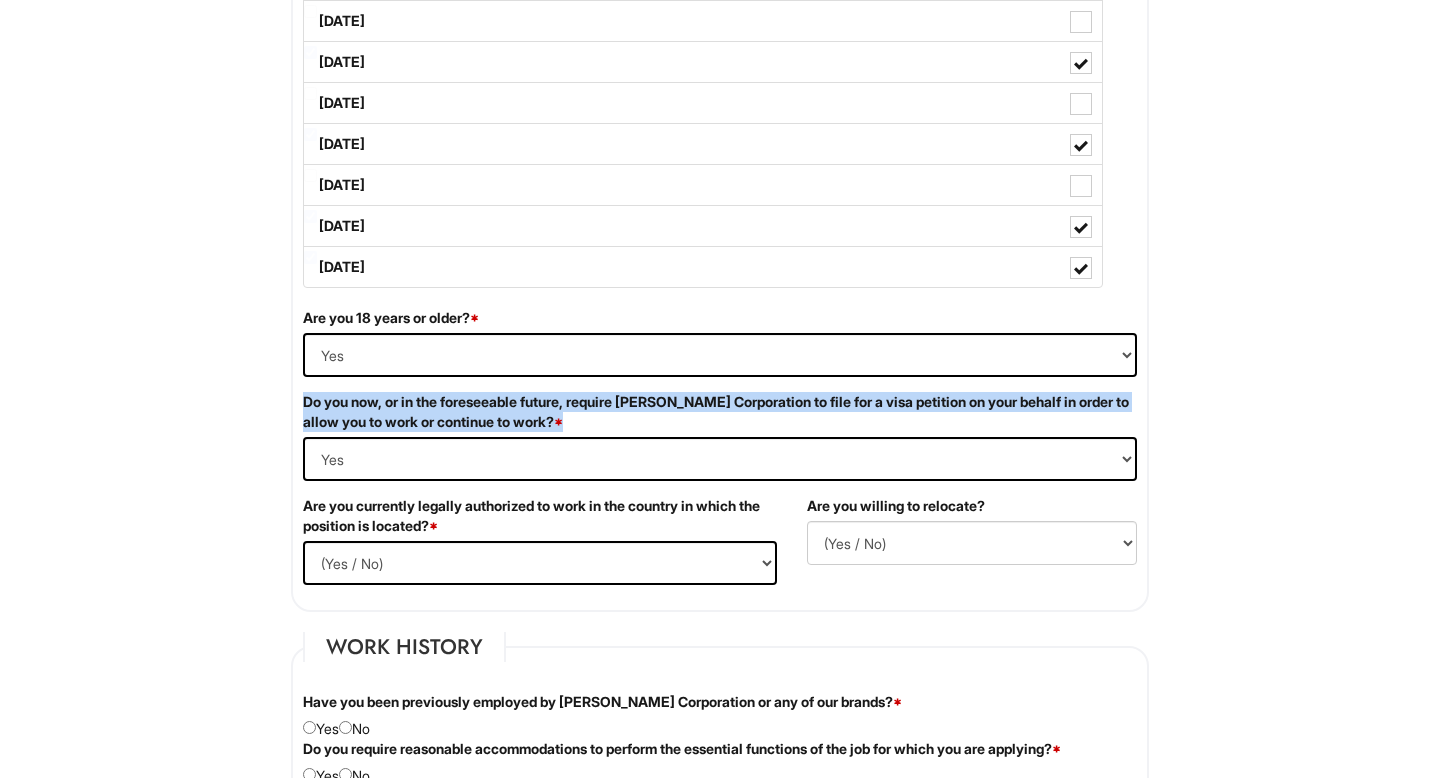 drag, startPoint x: 641, startPoint y: 424, endPoint x: 285, endPoint y: 409, distance: 356.31586 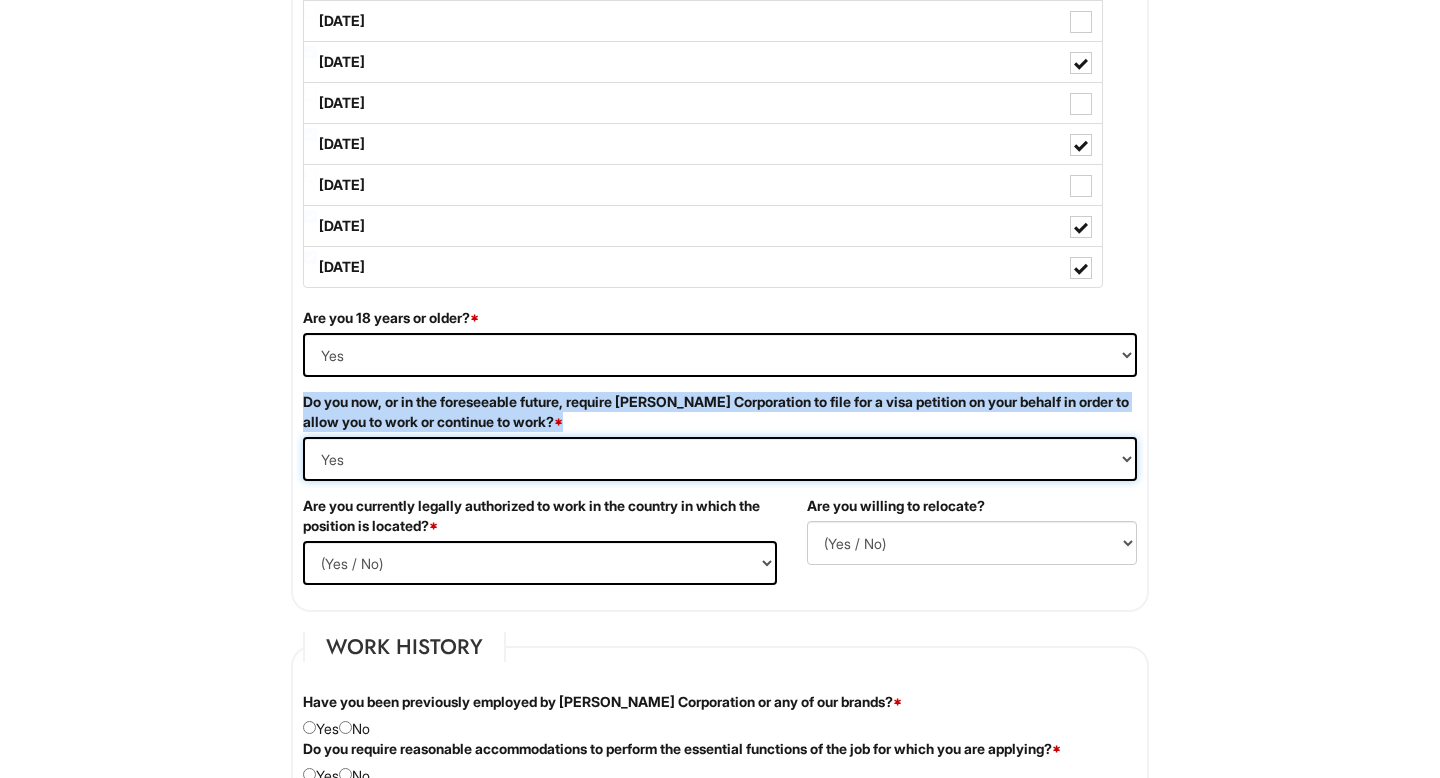 click on "(Yes / No) Yes No" at bounding box center [720, 459] 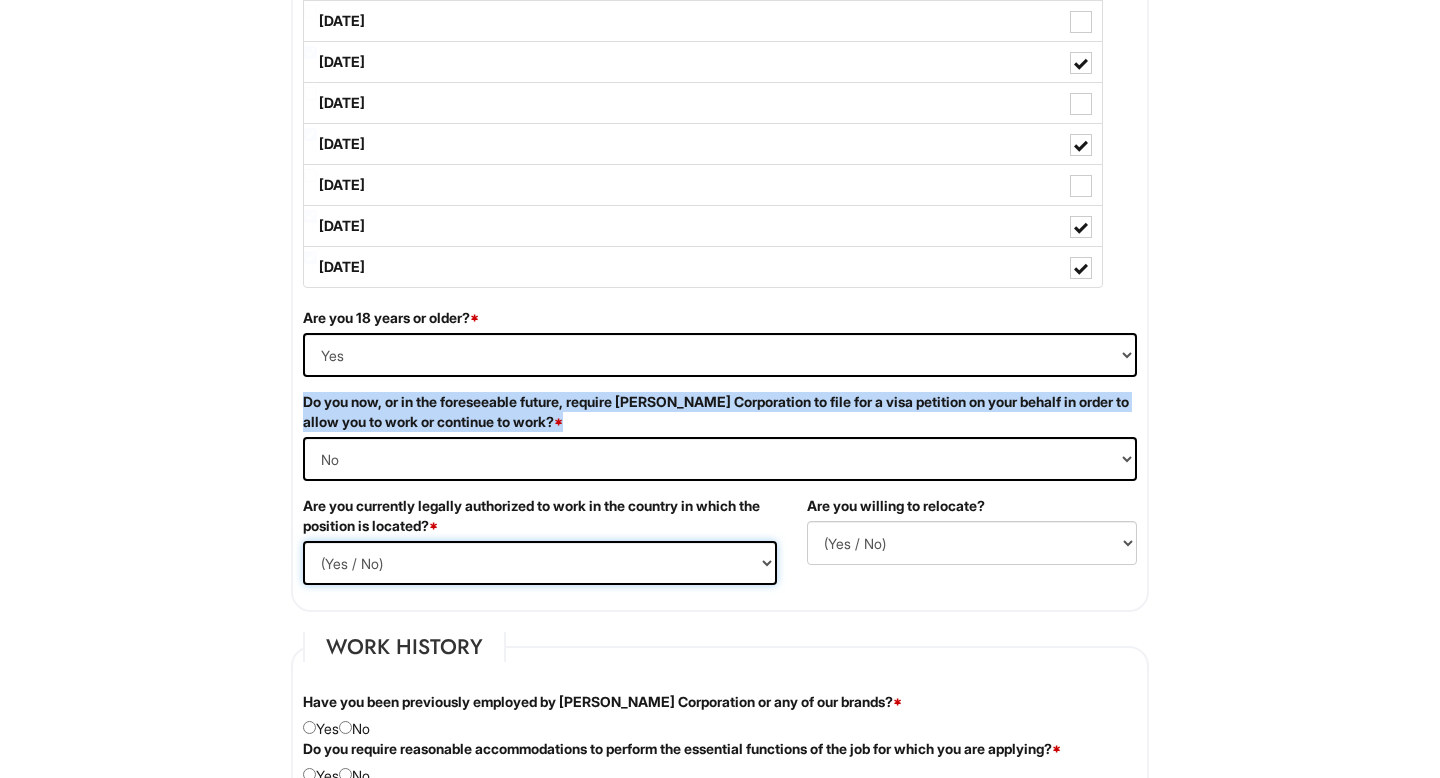 click on "(Yes / No) Yes No" at bounding box center (540, 563) 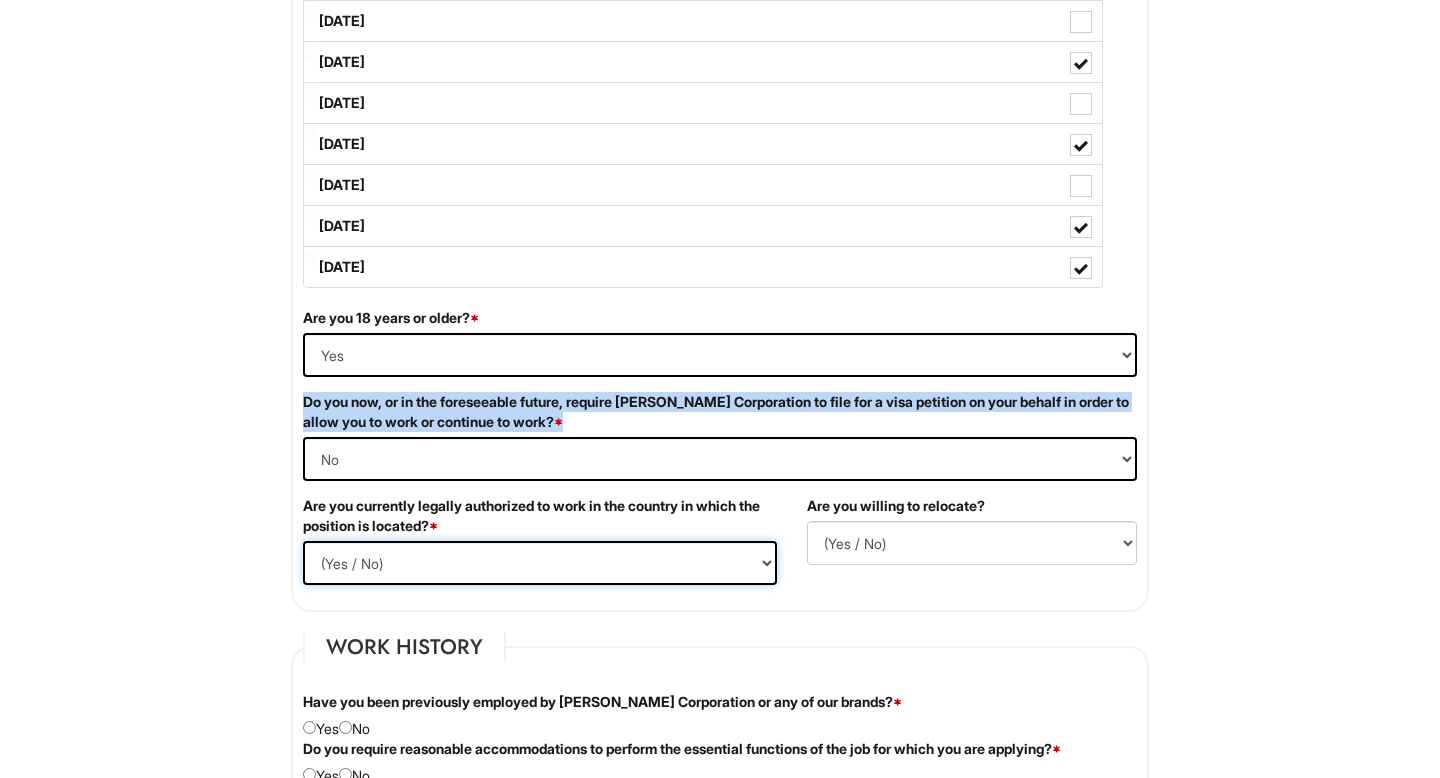 select on "Yes" 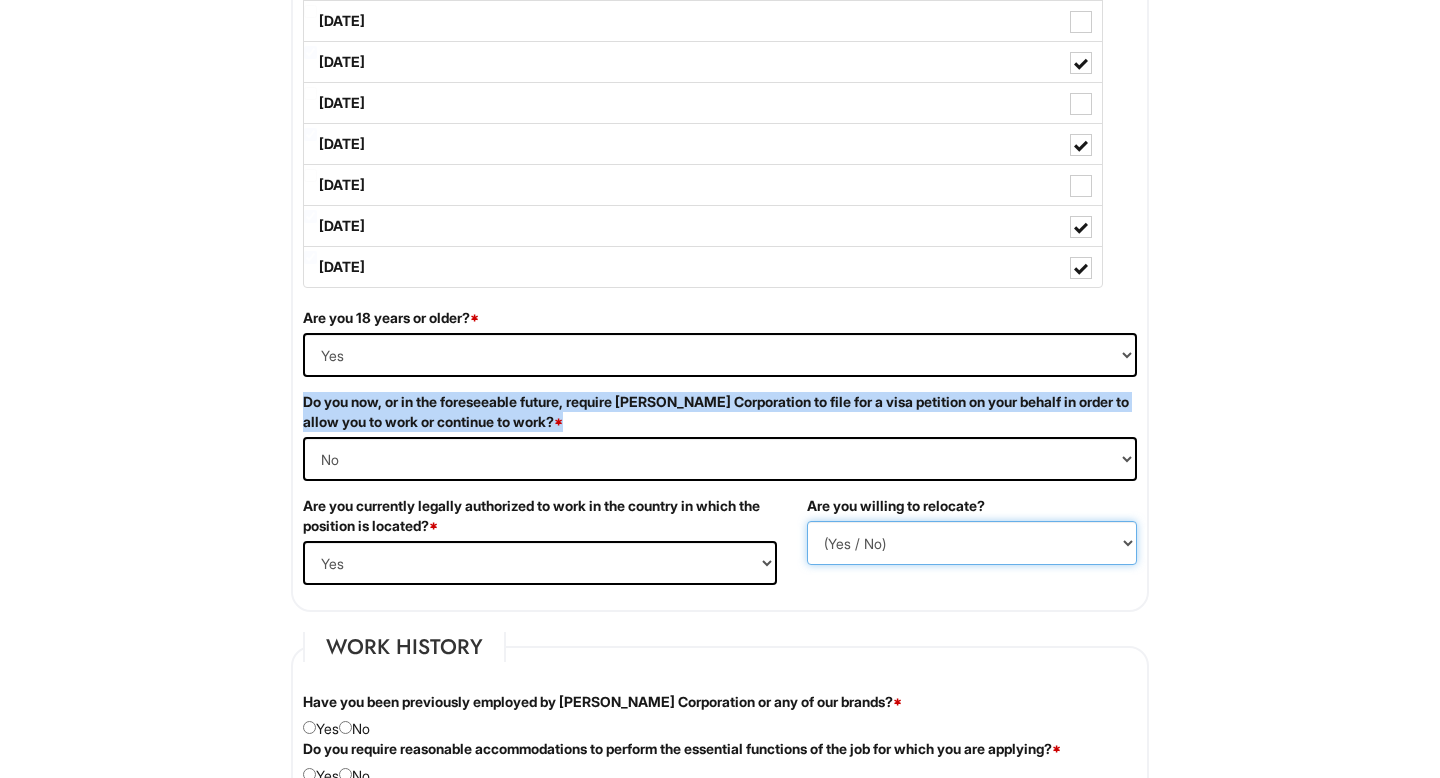 click on "(Yes / No) No Yes" at bounding box center (972, 543) 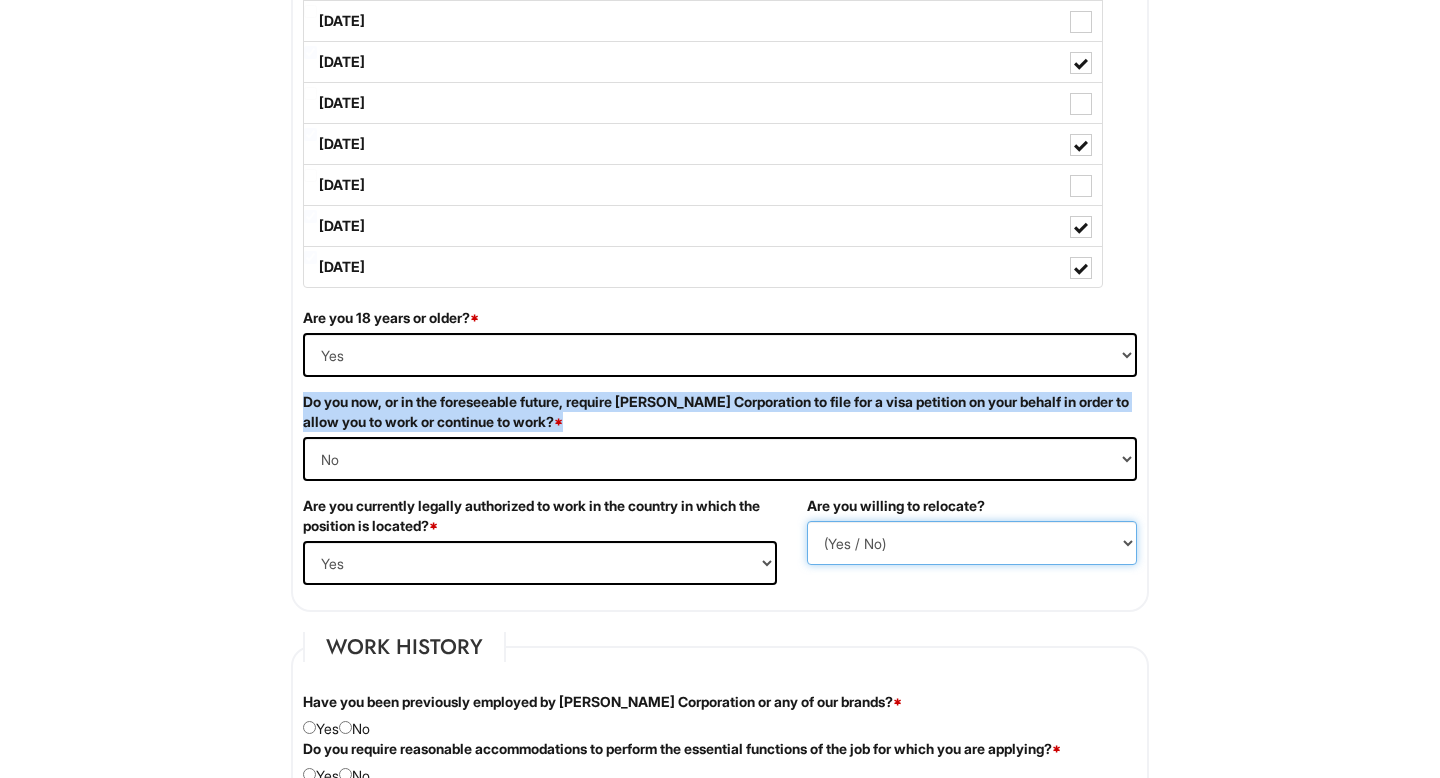 select on "Y" 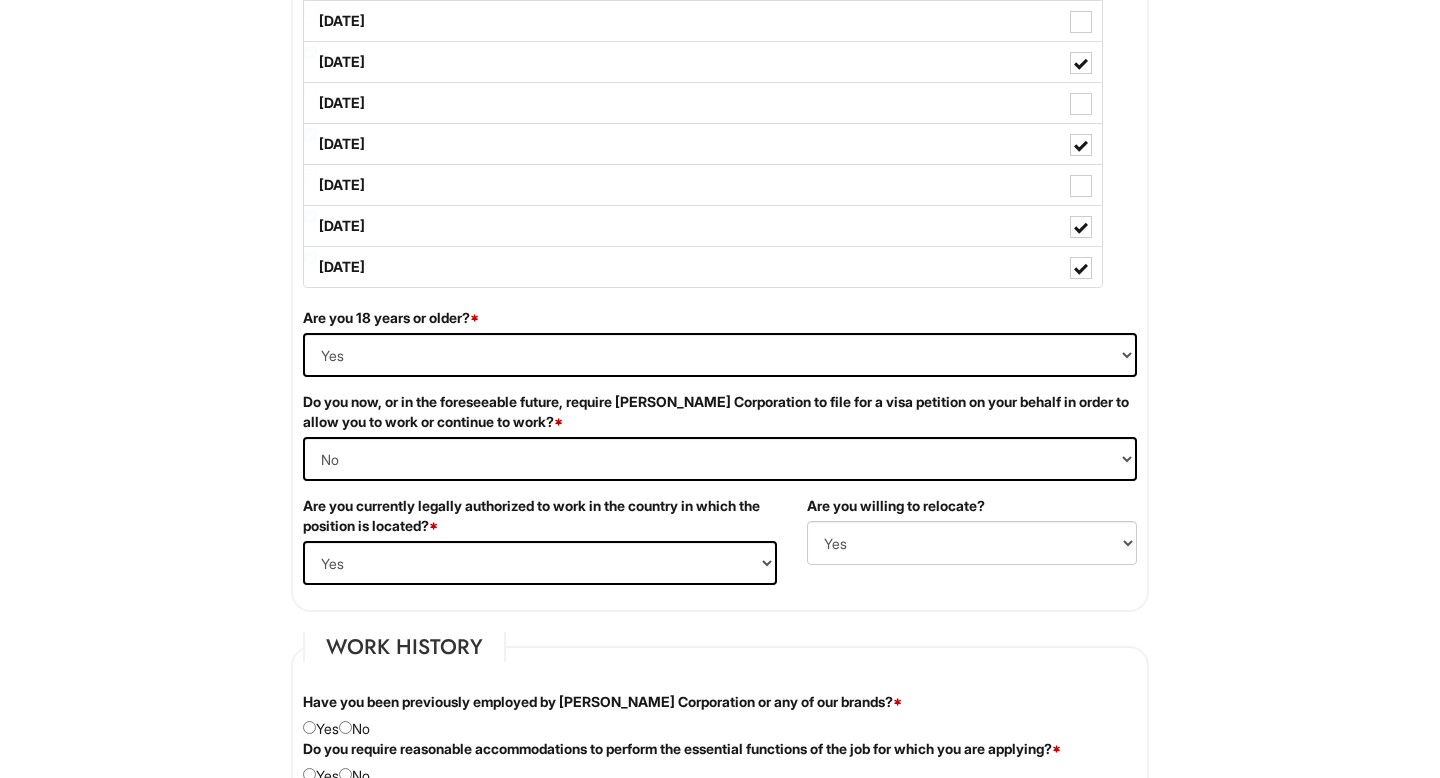 click on "Personal Information
Last Name  *   West
First Name  *   Lindsay
Middle Name
E-mail Address  *   lindsaywest823@gmail.com
Phone  *   3238961987
LinkedIn URL
Resume Upload   Resume Upload* Lindsay's Resume Tailor.docx
Street Address  *   507 Wilshire Blvd, Apt 403
Address Line 2
City  *   Santa Monica
State/Province  *   State/Province ALABAMA ALASKA ARIZONA ARKANSAS CALIFORNIA COLORADO CONNECTICUT DELAWARE DISTRICT OF COLUMBIA FLORIDA GEORGIA HAWAII IDAHO ILLINOIS INDIANA IOWA KANSAS KENTUCKY LOUISIANA MAINE MARYLAND MASSACHUSETTS MICHIGAN MINNESOTA MISSISSIPPI MISSOURI MONTANA NEBRASKA NEVADA NEW HAMPSHIRE NEW JERSEY NEW MEXICO NEW YORK NORTH CAROLINA NORTH DAKOTA OHIO OKLAHOMA OREGON PENNSYLVANIA RHODE ISLAND SOUTH CAROLINA SOUTH DAKOTA TENNESSEE TEXAS UTAH VERMONT VIRGINIA WASHINGTON WEST VIRGINIA WISCONSIN WYOMING CA-ALBERTA CA-BRITISH COLUMBIA CA-MANITOBA CA-NEW BRUNSWICK CA-NEWFOUNDLAND CA-NOVA SCOTIA CA-NORTHWEST TERRITORIES CA-NUNAVUT CA-ONTARIO CA-QUEBEC" at bounding box center (720, 961) 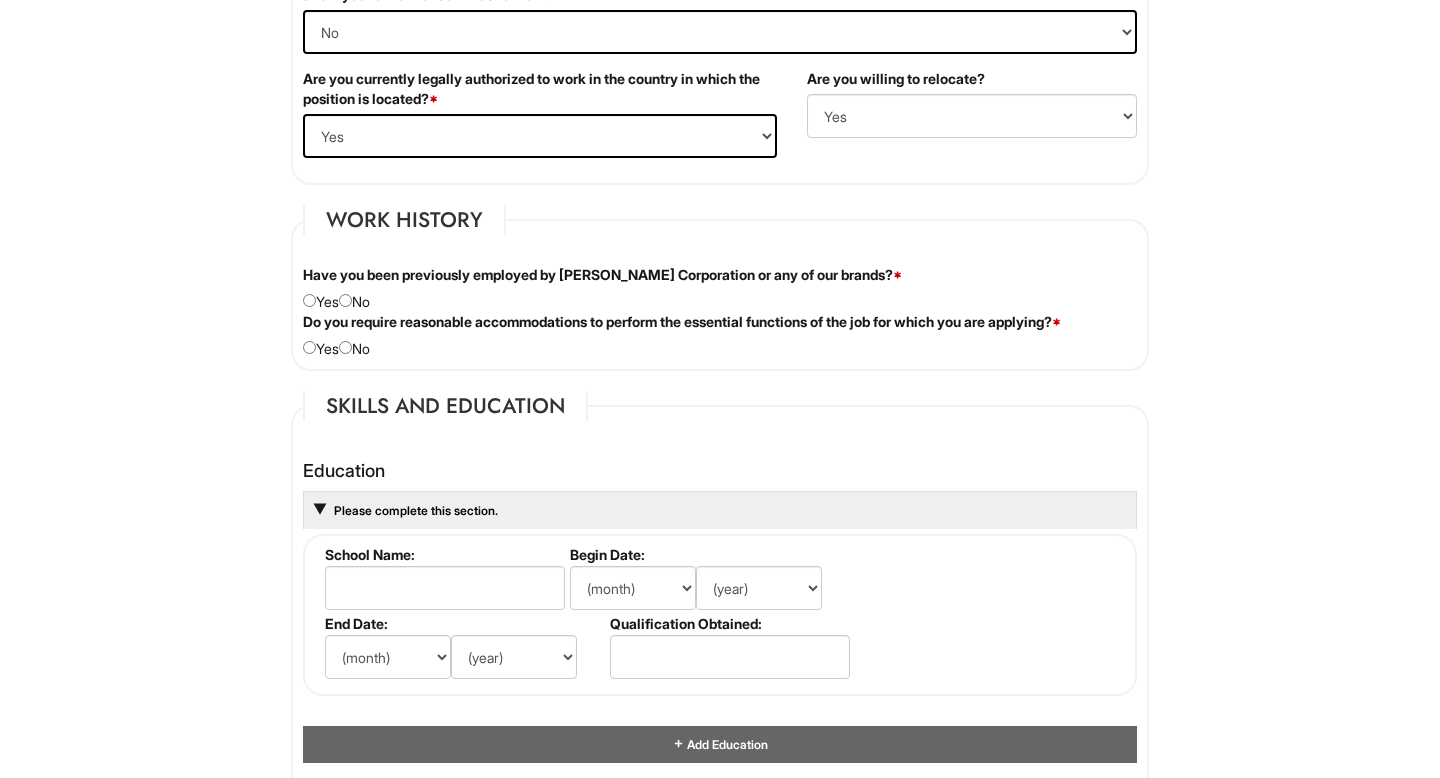 scroll, scrollTop: 1479, scrollLeft: 0, axis: vertical 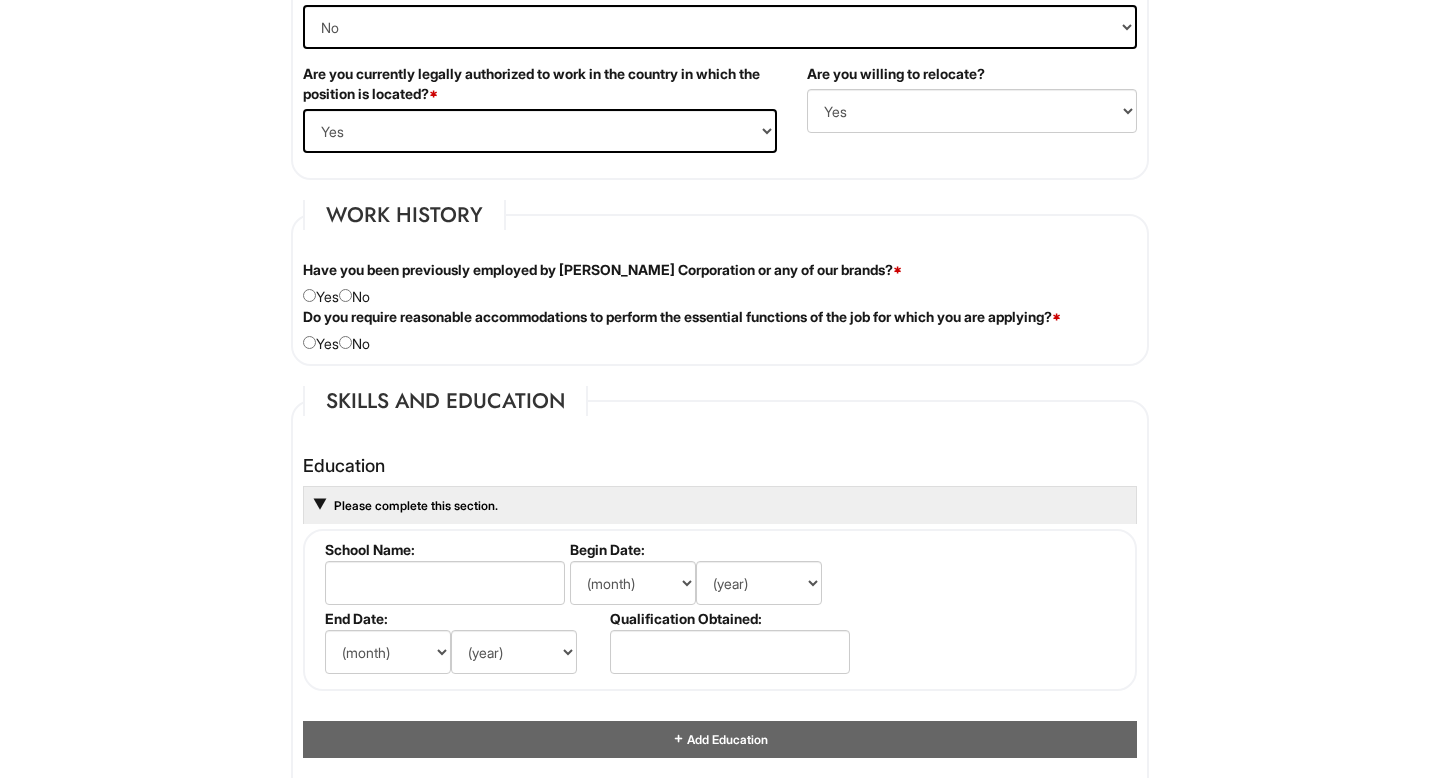 click on "Have you been previously employed by Giorgio Armani Corporation or any of our brands? *    Yes   No" at bounding box center (720, 283) 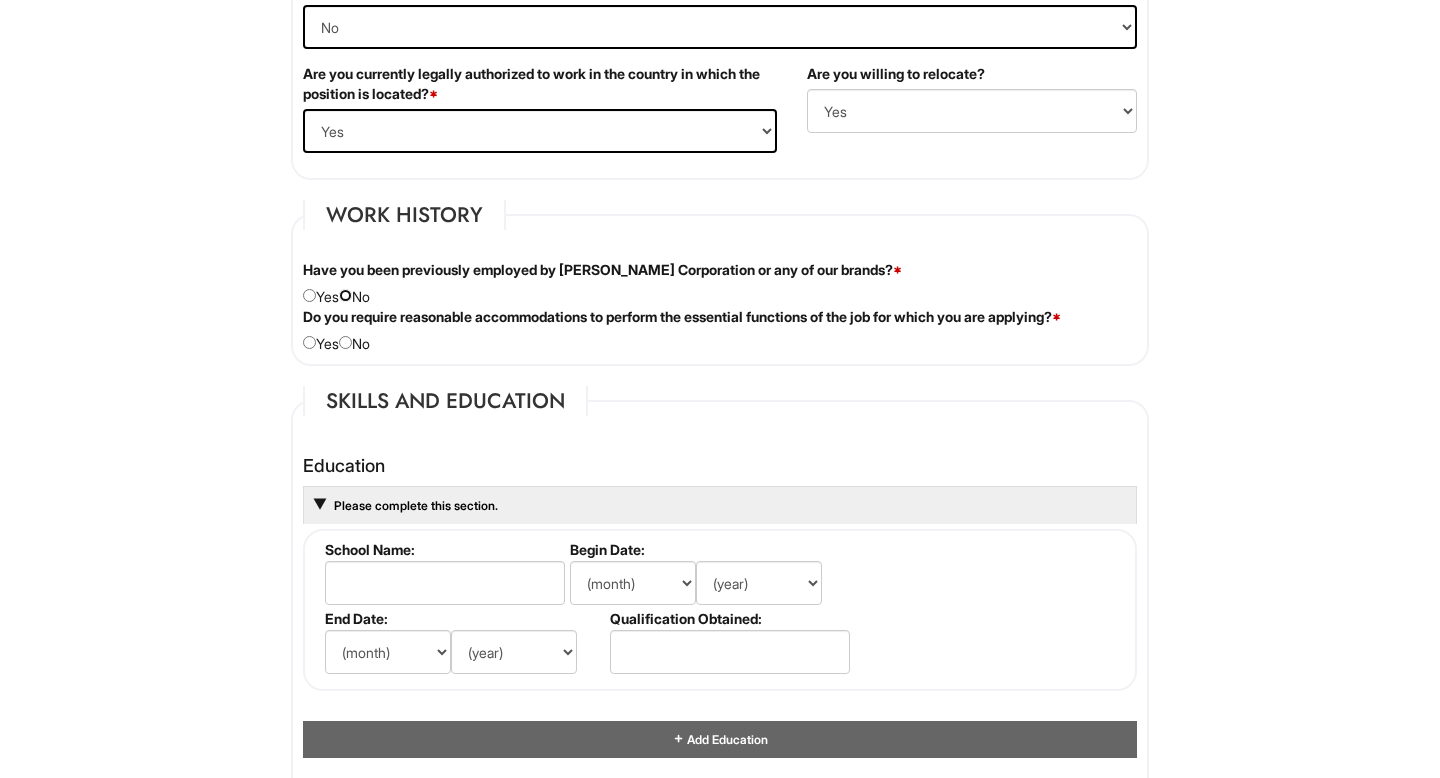 click at bounding box center [345, 295] 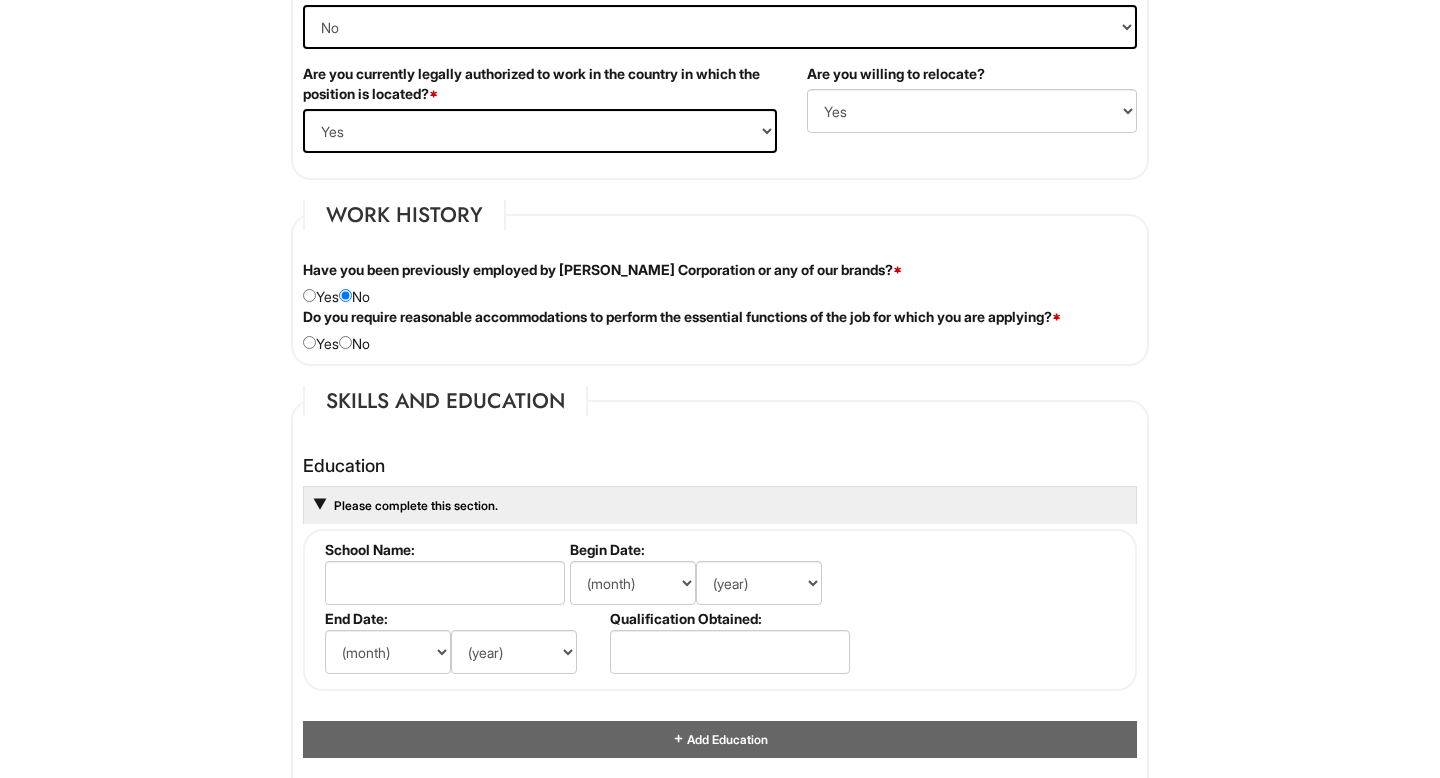 drag, startPoint x: 304, startPoint y: 319, endPoint x: 1099, endPoint y: 333, distance: 795.1233 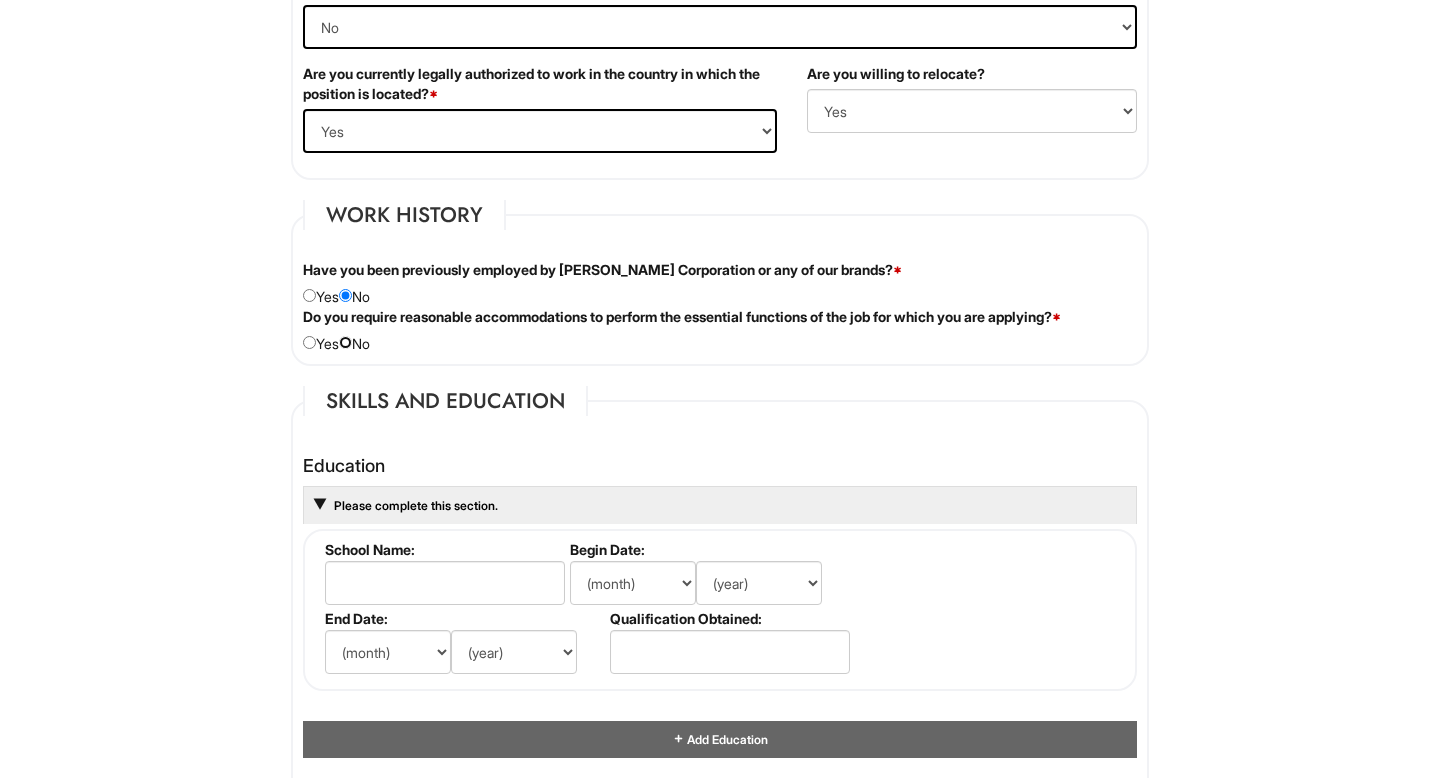 click at bounding box center [345, 342] 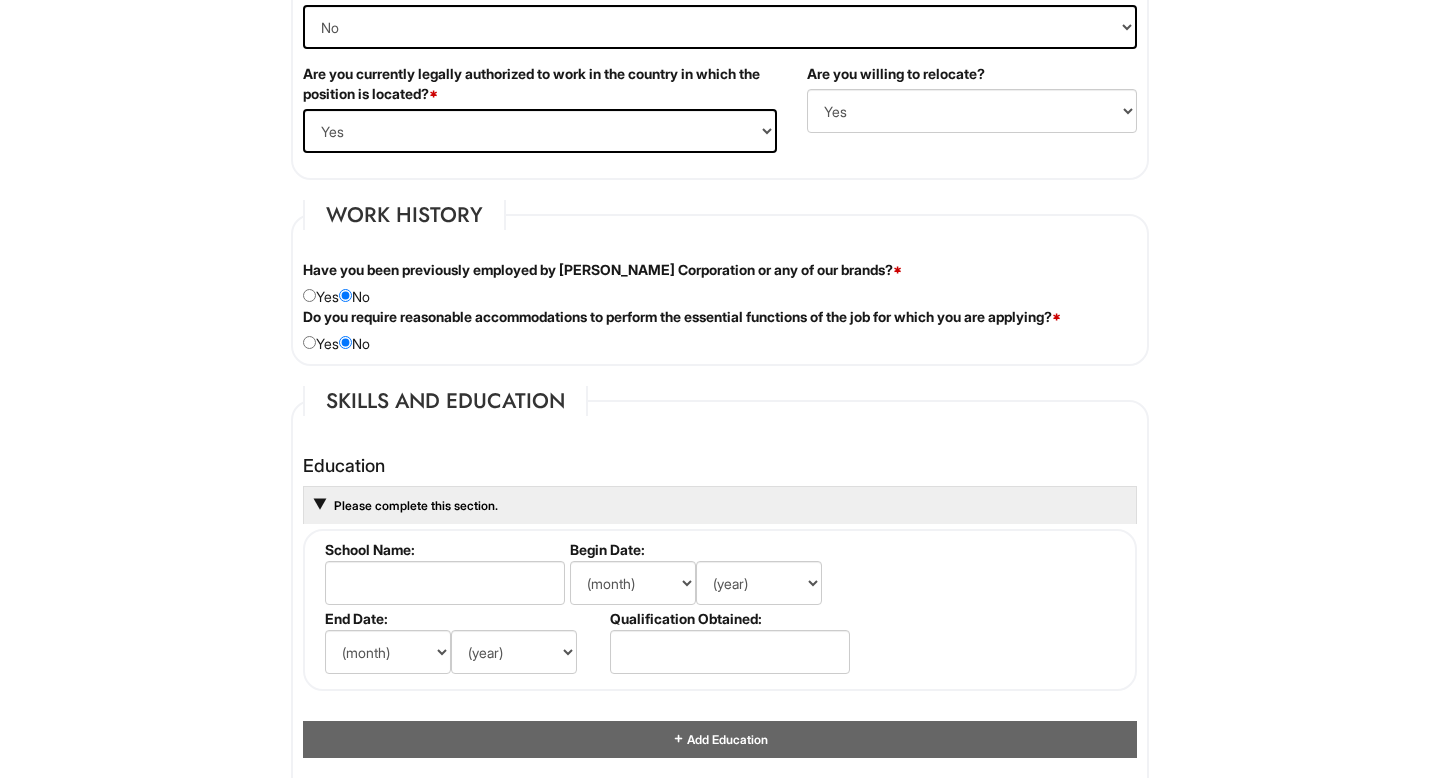 click on "Do you require reasonable accommodations to perform the essential functions of the job for which you are applying? *    Yes   No" at bounding box center [720, 330] 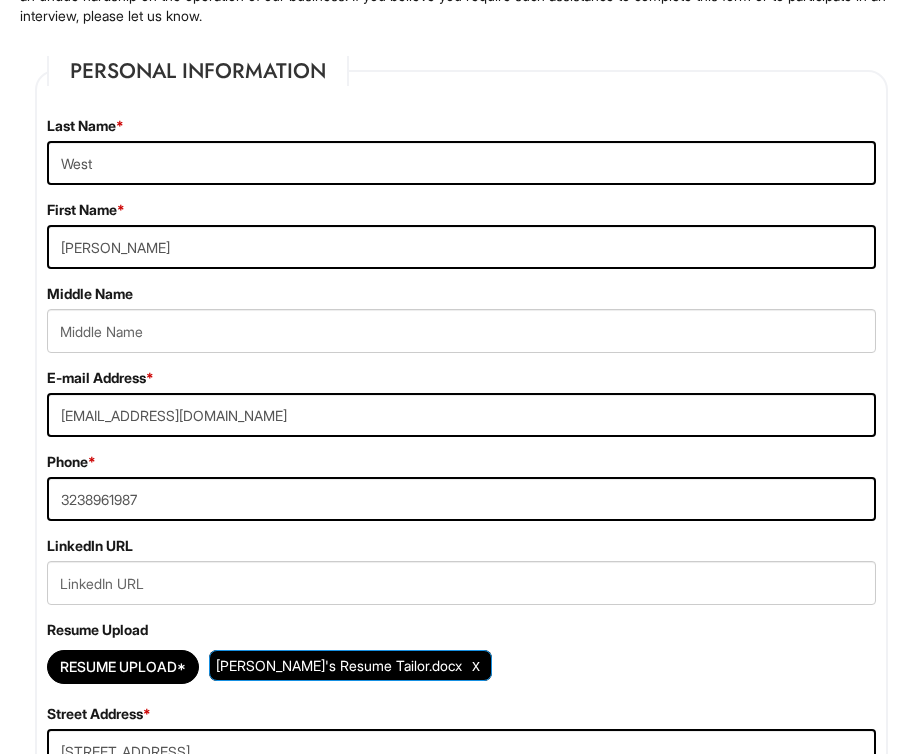 scroll, scrollTop: 350, scrollLeft: 0, axis: vertical 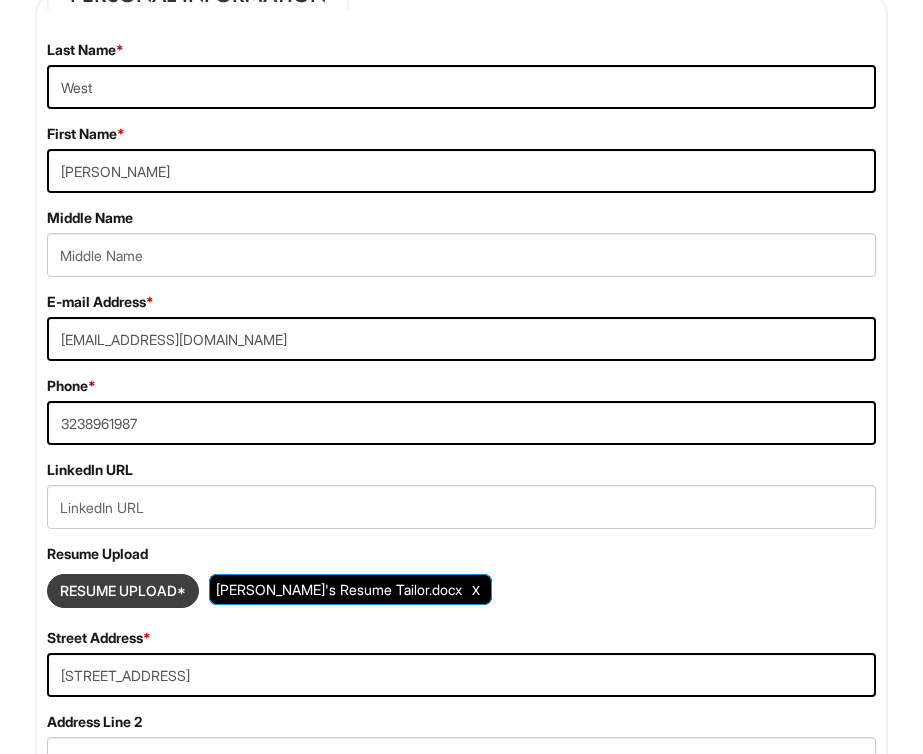 click at bounding box center (123, 591) 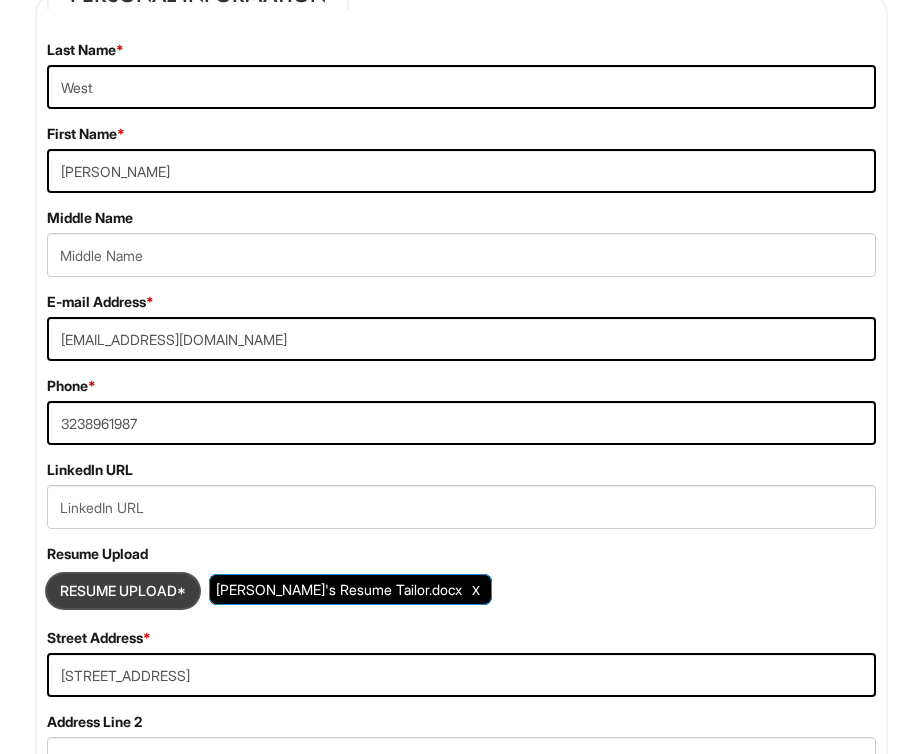 type on "C:\fakepath\Lindsay's Resume Tailor.docx" 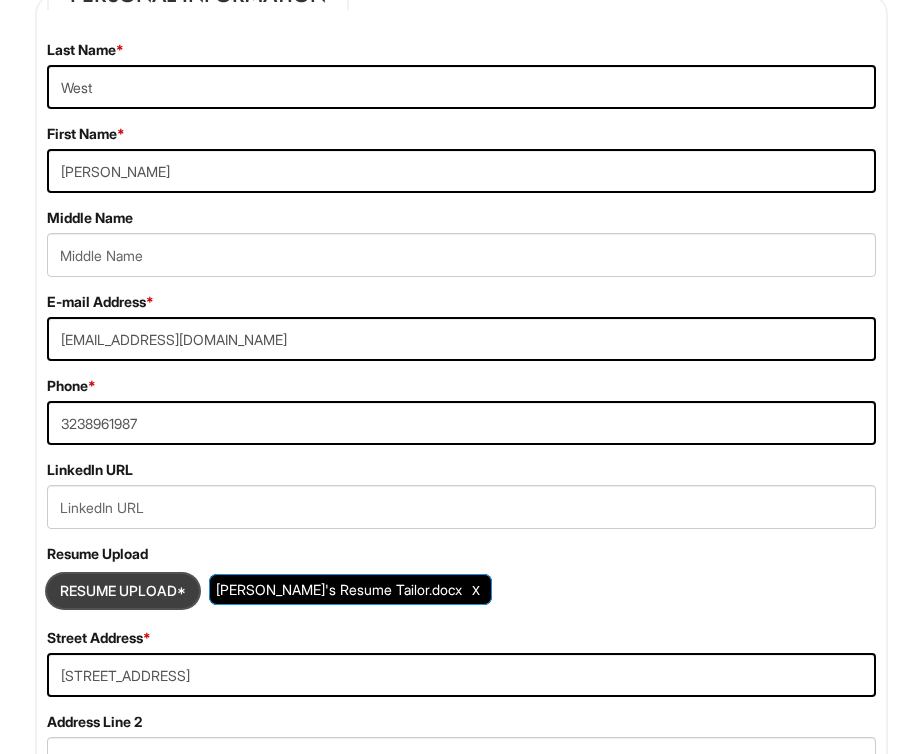 click at bounding box center [123, 591] 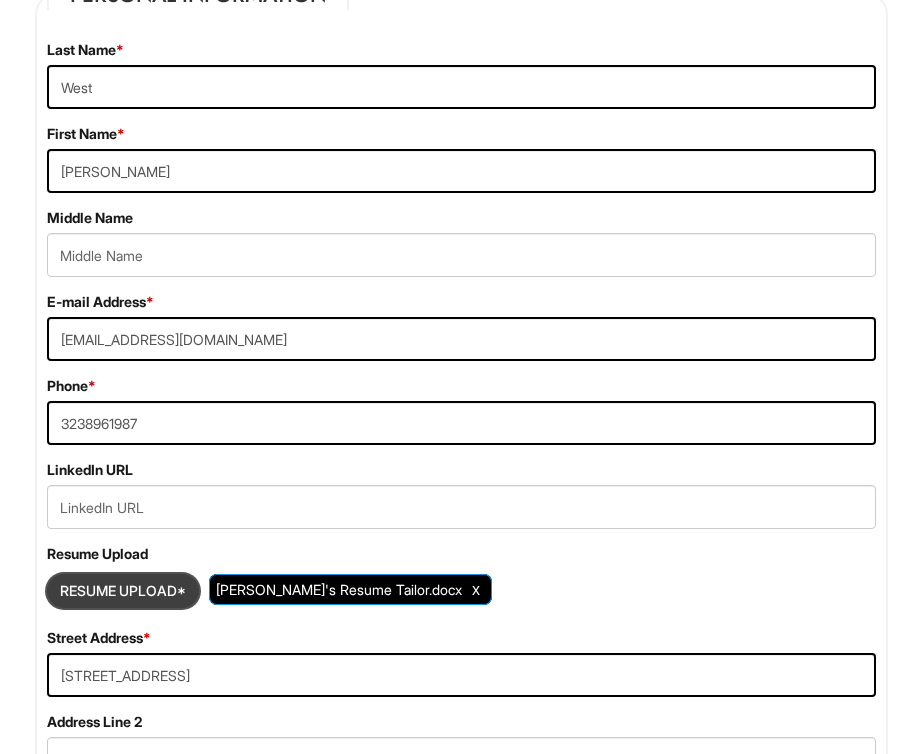 type on "C:\fakepath\Lindsay's Resume Tailor.docx" 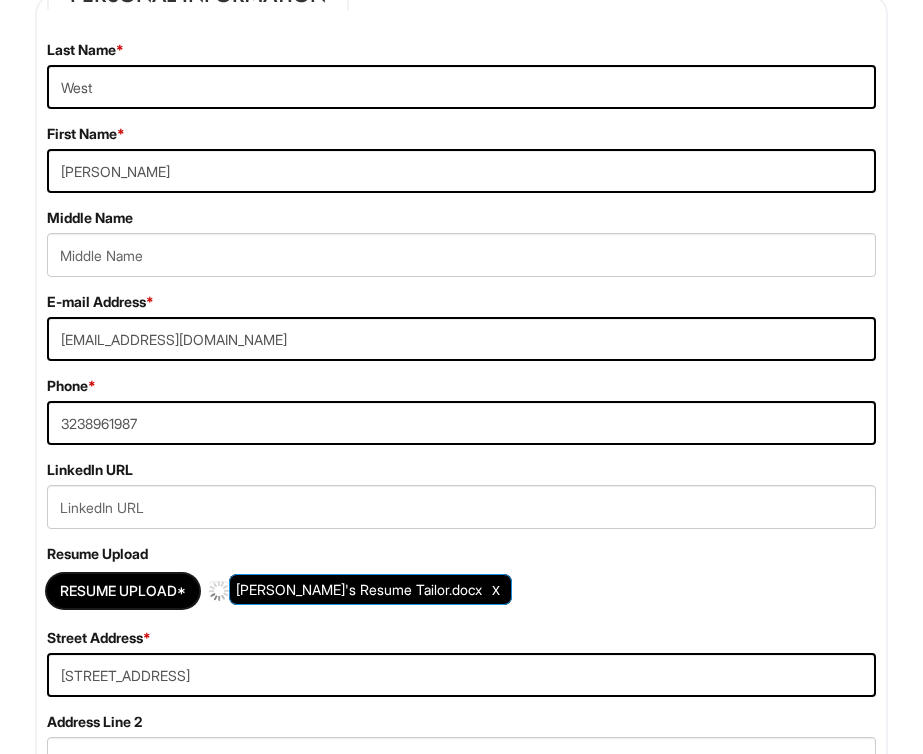 type 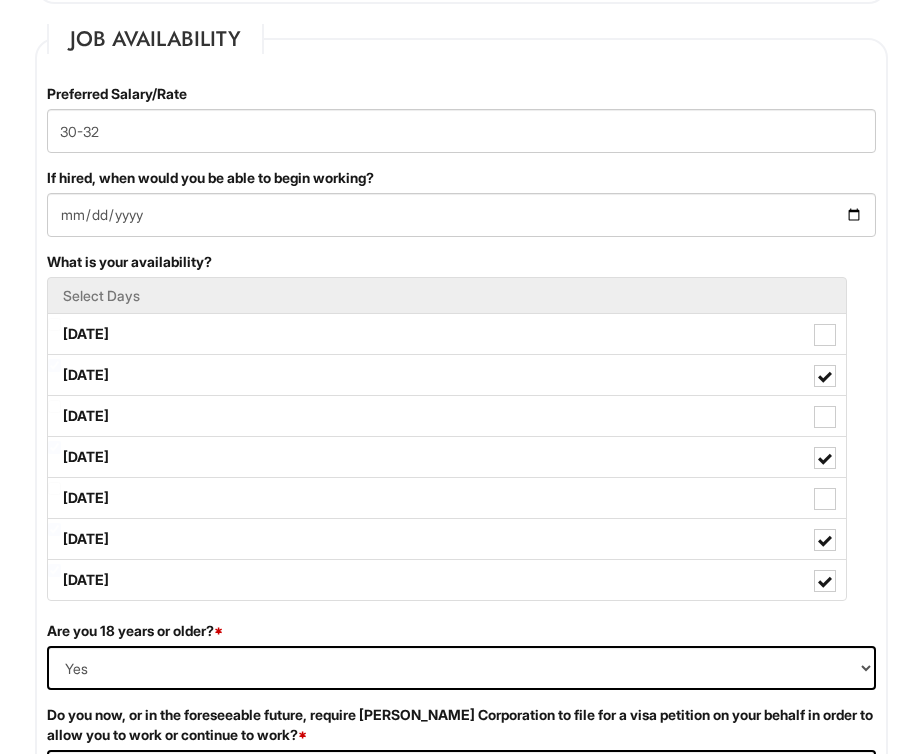 scroll, scrollTop: 1511, scrollLeft: 0, axis: vertical 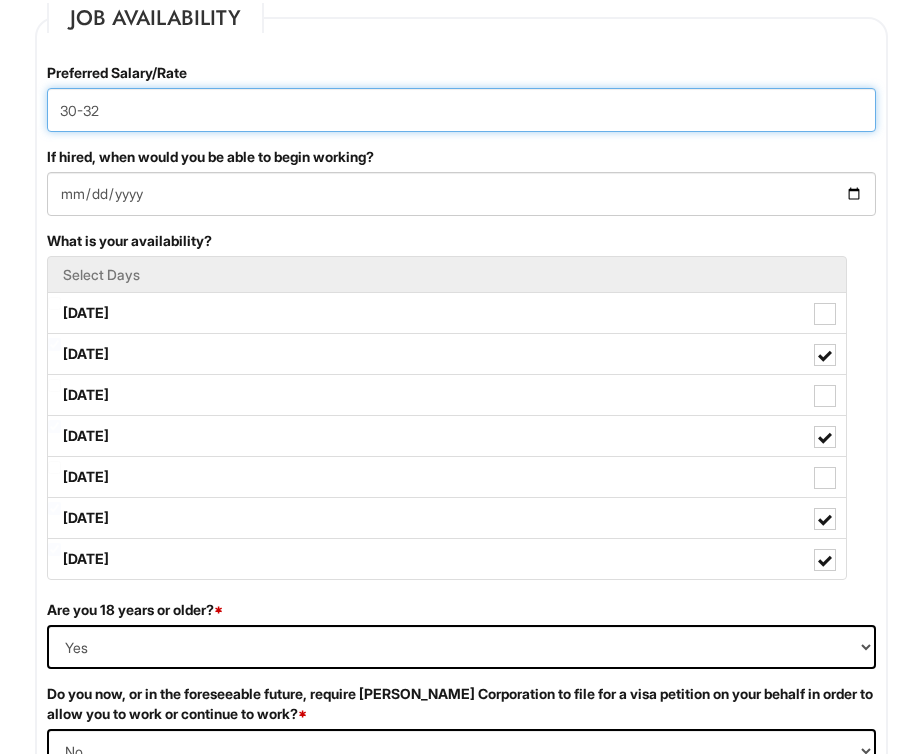 click on "30-32" at bounding box center (461, 110) 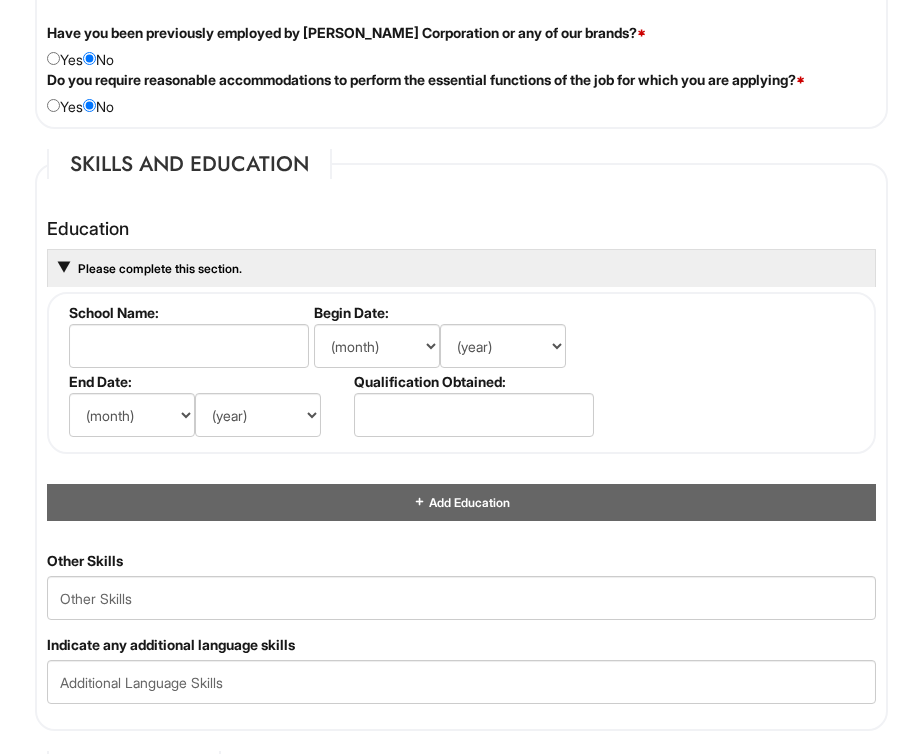 scroll, scrollTop: 2539, scrollLeft: 0, axis: vertical 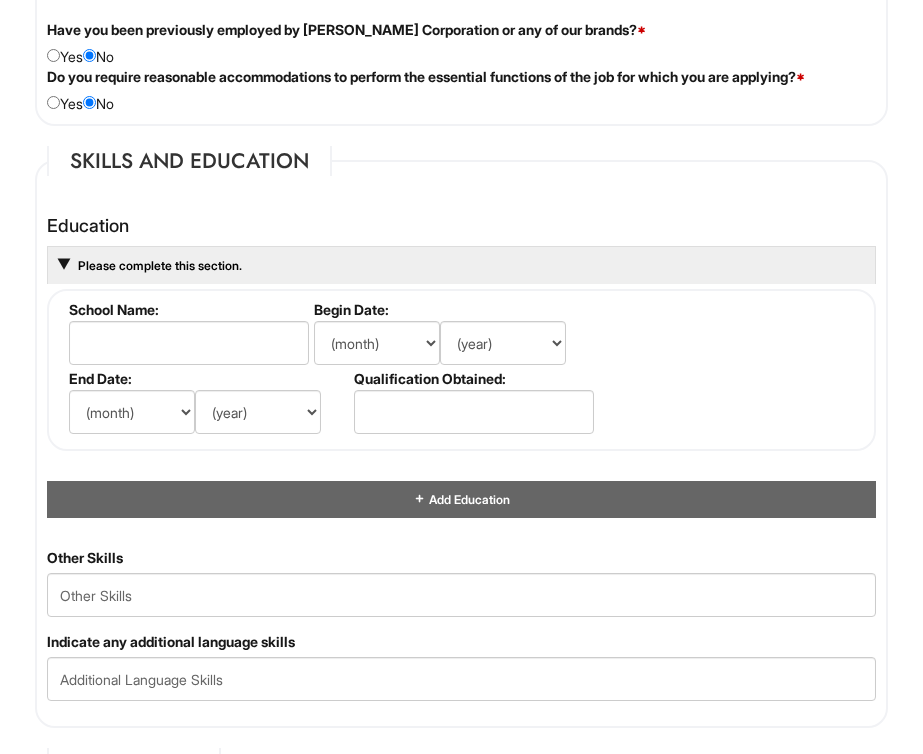 type on "$30-$32" 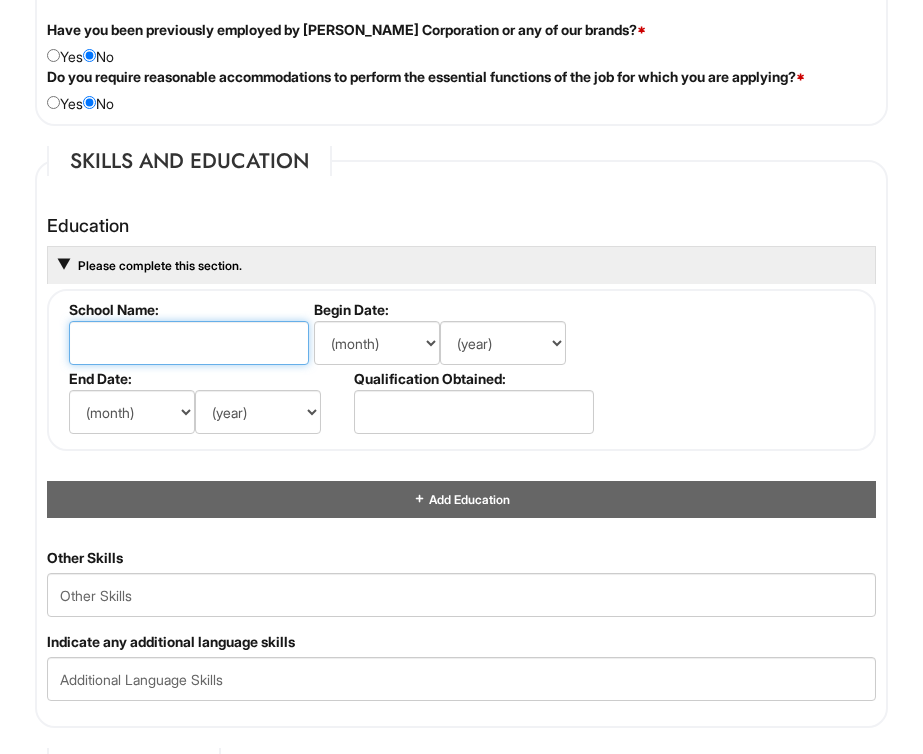 click at bounding box center (189, 343) 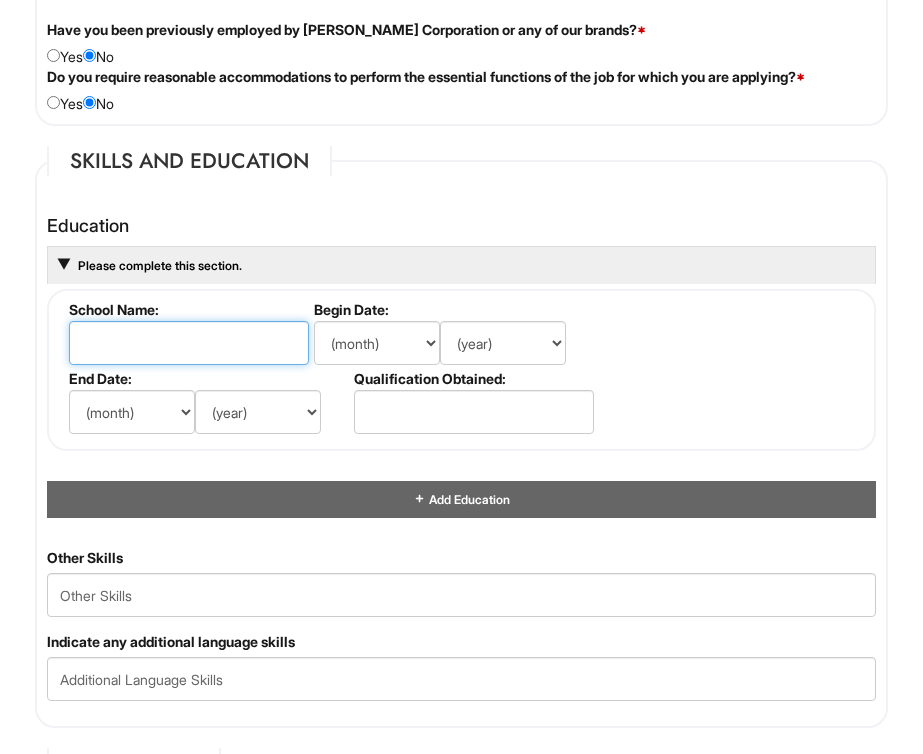 type on "Grace University" 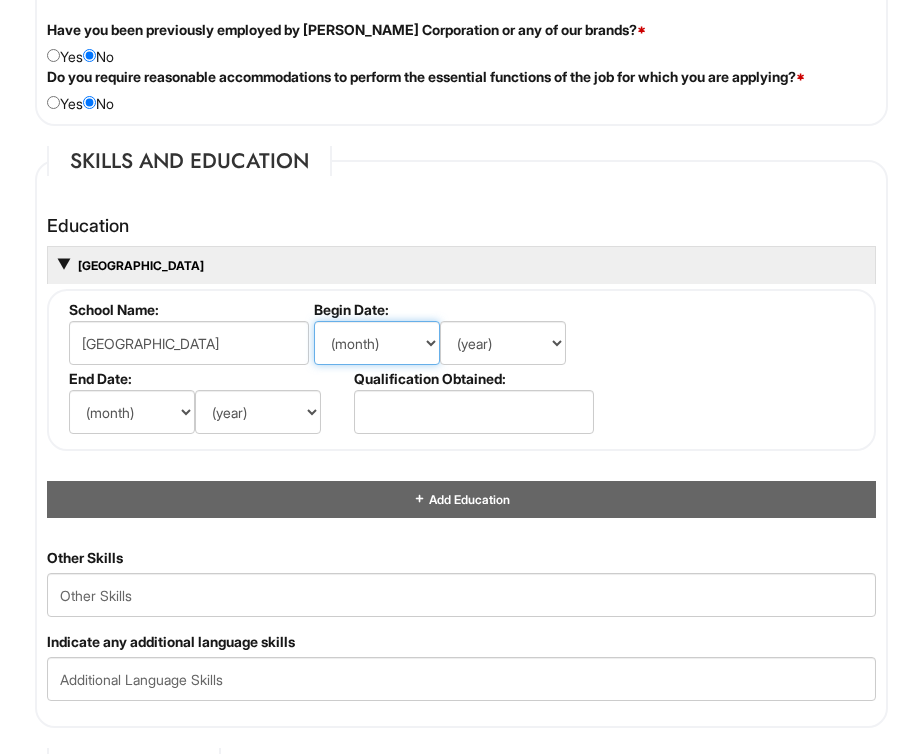 click on "(month) Jan Feb Mar Apr May Jun Jul Aug Sep Oct Nov Dec" at bounding box center [377, 343] 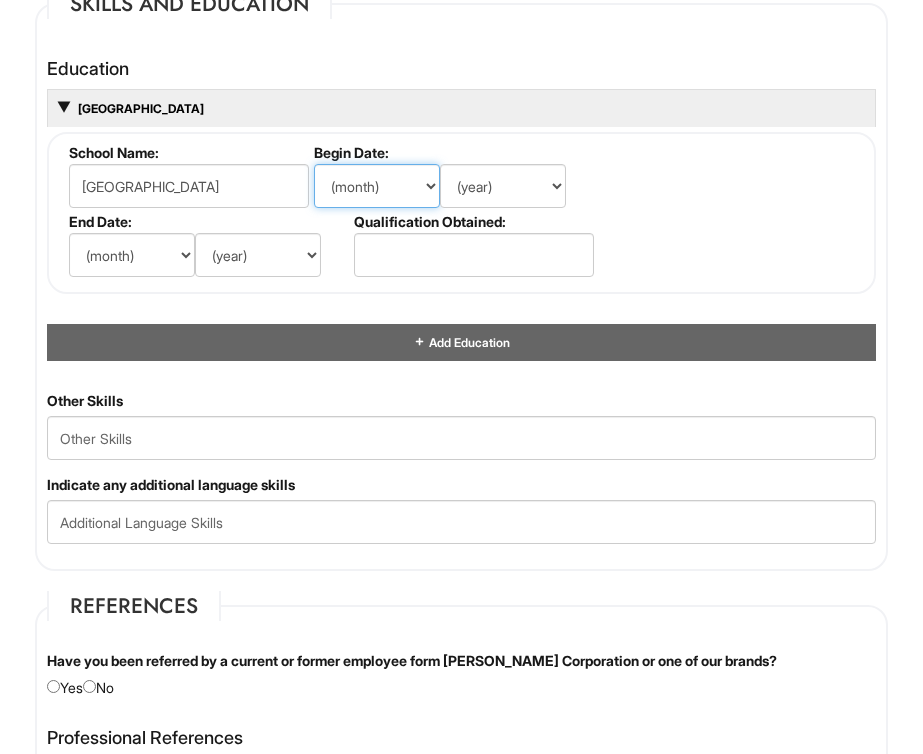 scroll, scrollTop: 2742, scrollLeft: 0, axis: vertical 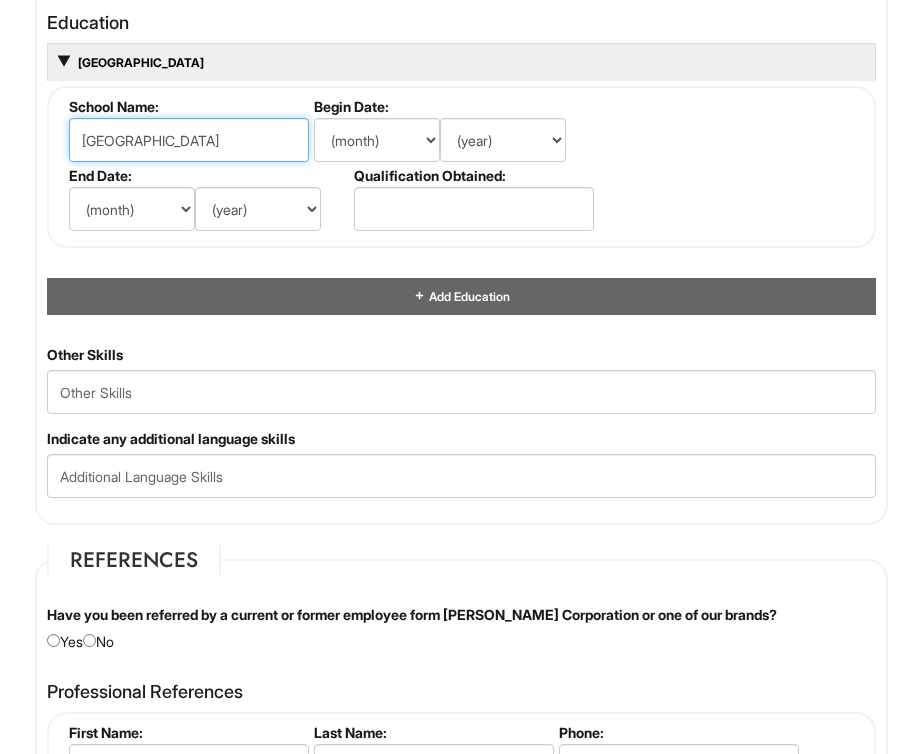 drag, startPoint x: 197, startPoint y: 140, endPoint x: 51, endPoint y: 141, distance: 146.00342 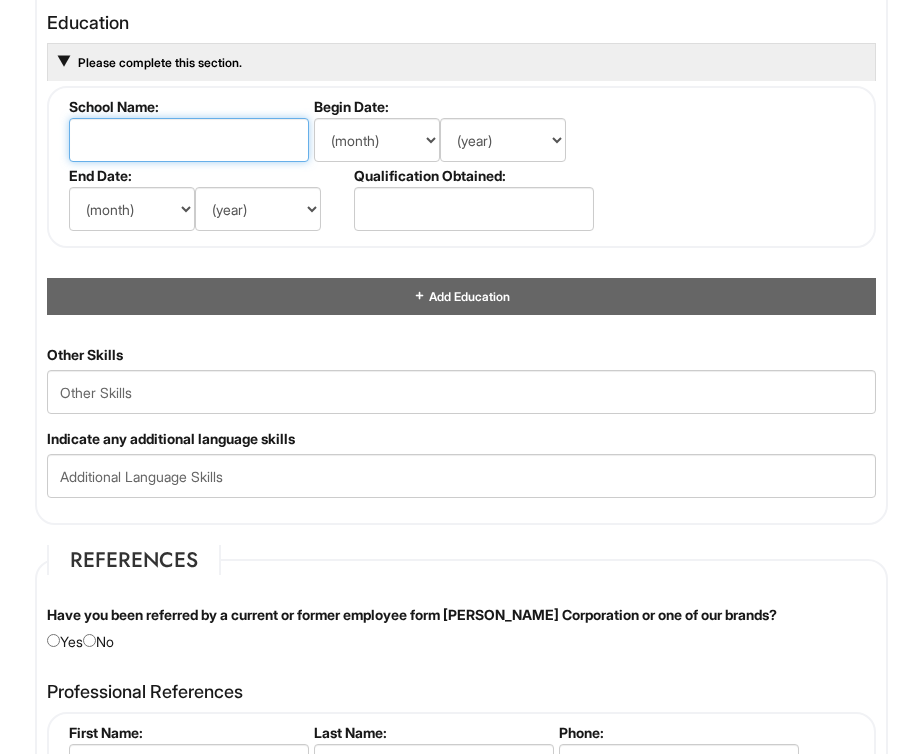 type 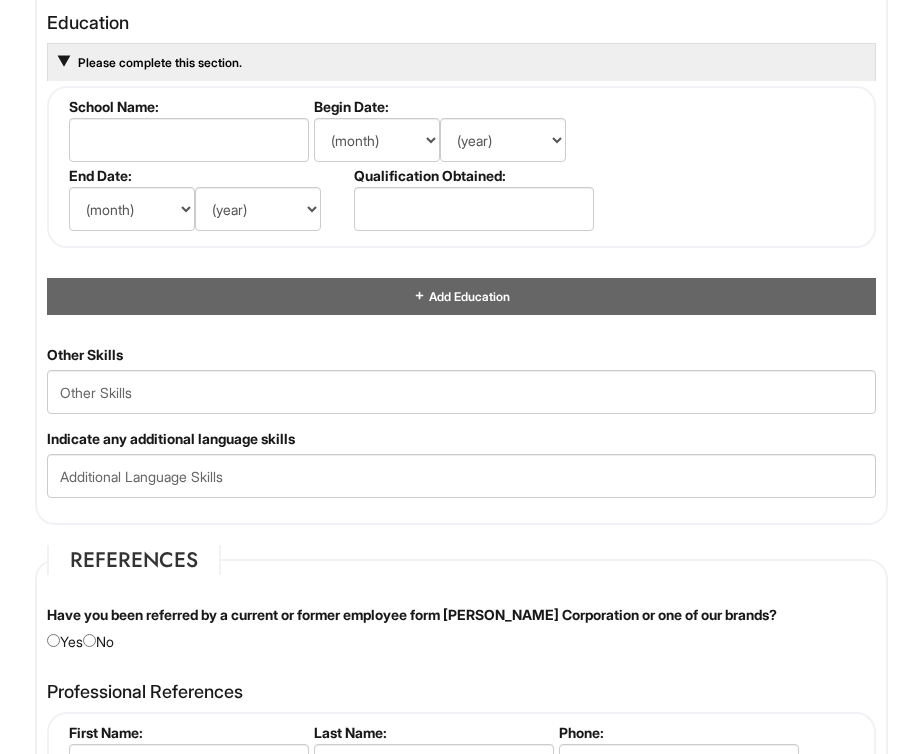 click on "1 2 3 Tailor, Giorgio Armani PLEASE COMPLETE ALL REQUIRED FIELDS
We are an Equal Opportunity Employer. All persons shall have the opportunity to be considered for employment without regard to their race, color, creed, religion, national origin, ancestry, citizenship status, age, disability, gender, sex, sexual orientation, veteran status, genetic information or any other characteristic protected by applicable federal, state or local laws. We will endeavor to make a reasonable accommodation to the known physical or mental limitations of a qualified applicant with a disability unless the accommodation would impose an undue hardship on the operation of our business. If you believe you require such assistance to complete this form or to participate in an interview, please let us know.
Personal Information
Last Name  *   West
First Name  *   Lindsay
Middle Name
E-mail Address  *   lindsaywest823@gmail.com
Phone  *   3238961987
LinkedIn URL
Resume Upload   Resume Upload*
*" at bounding box center (461, -290) 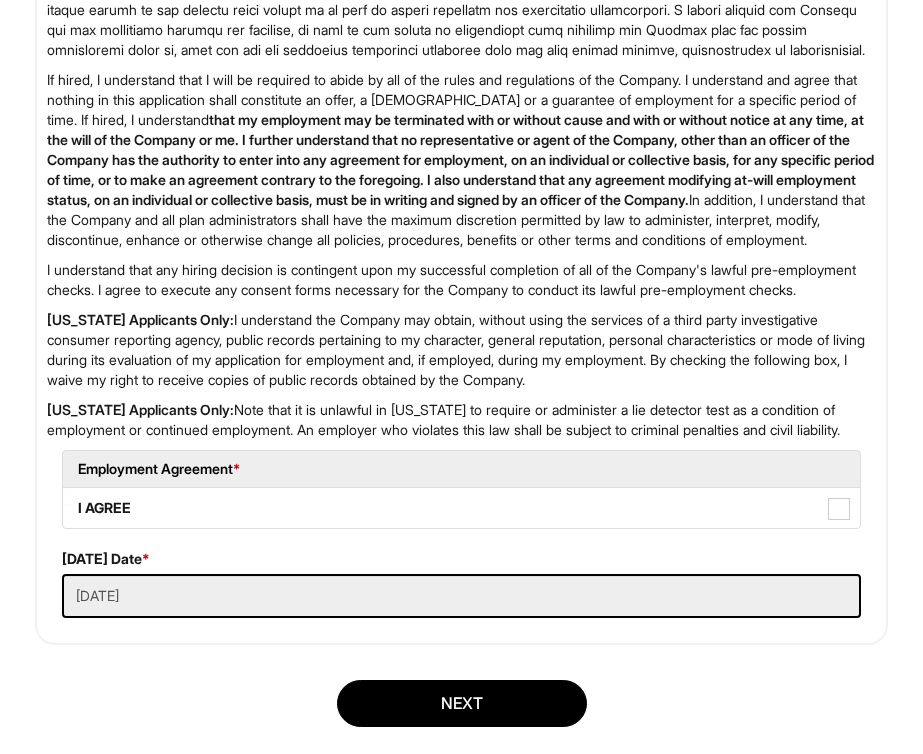 scroll, scrollTop: 4220, scrollLeft: 0, axis: vertical 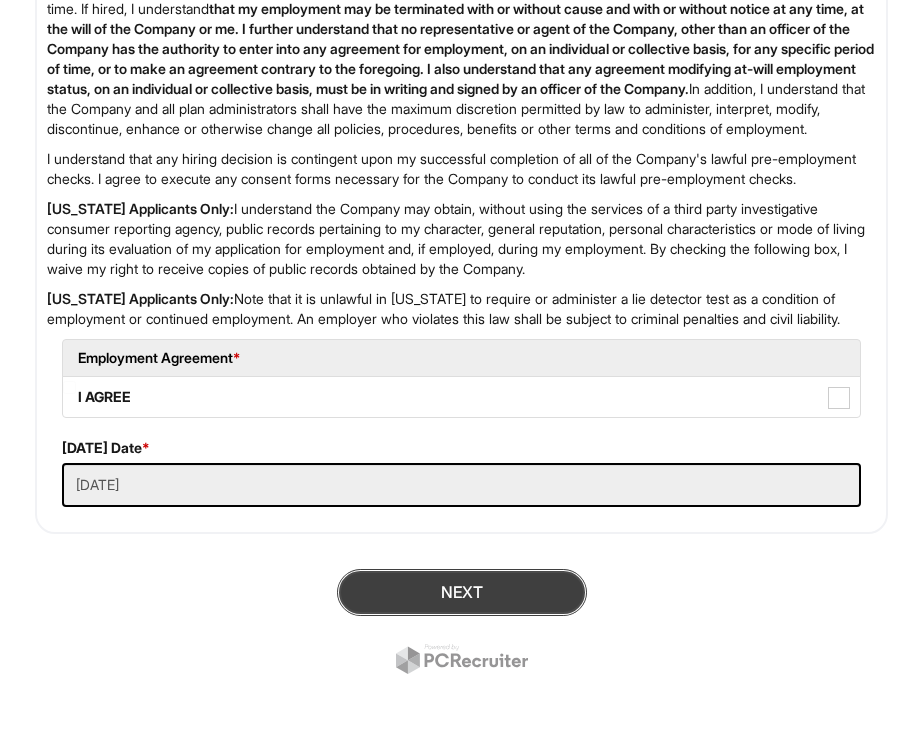 click on "Next" at bounding box center (462, 592) 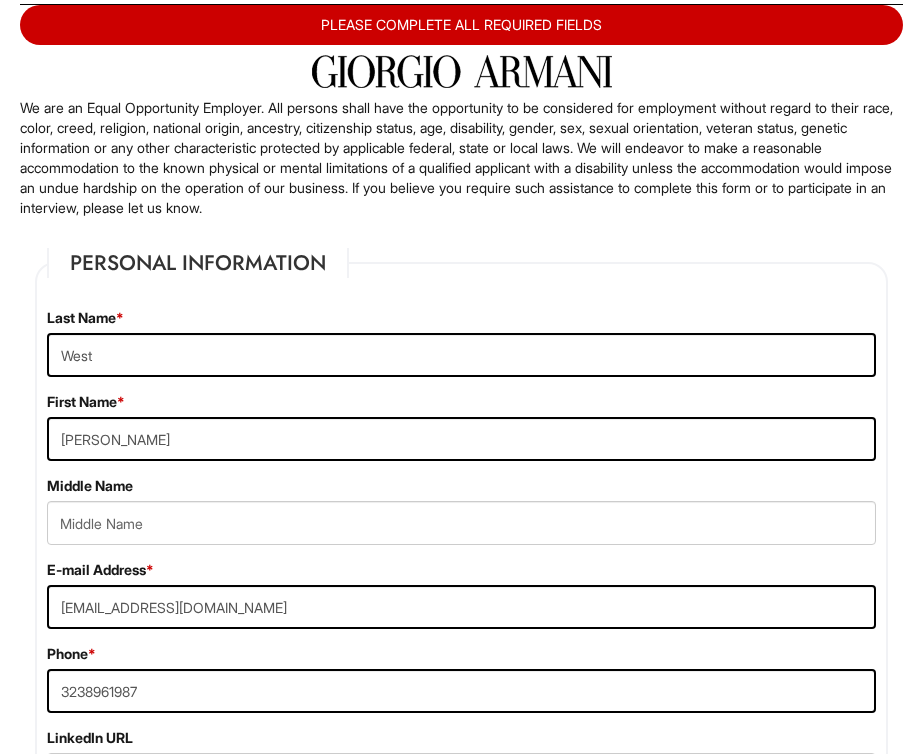 scroll, scrollTop: 233, scrollLeft: 0, axis: vertical 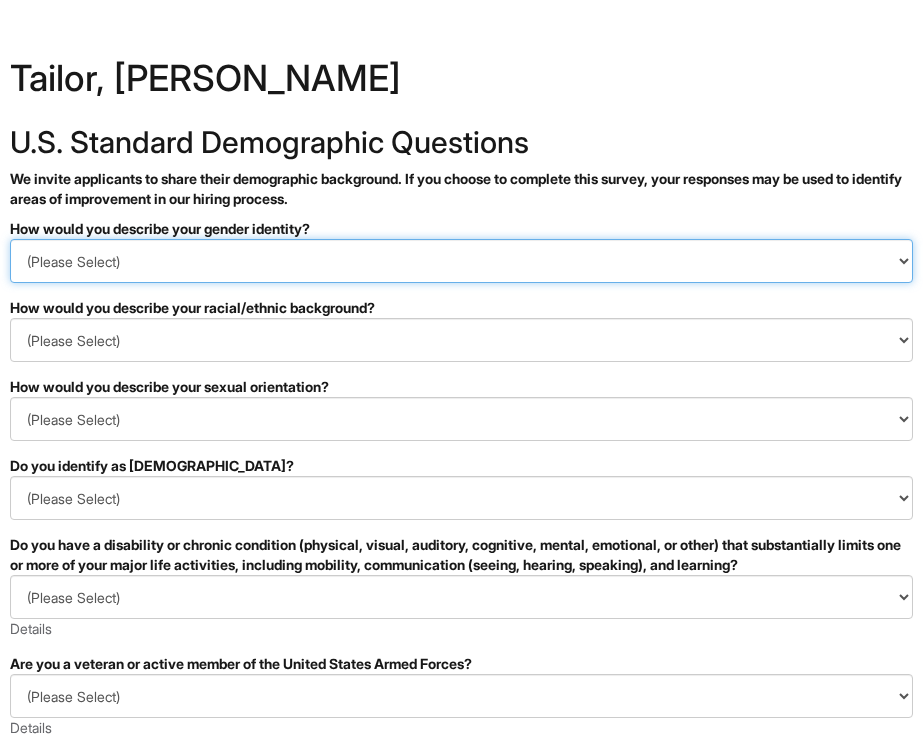 click on "(Please Select) Man Woman Non-binary I prefer to self-describe I don't wish to answer" at bounding box center (461, 261) 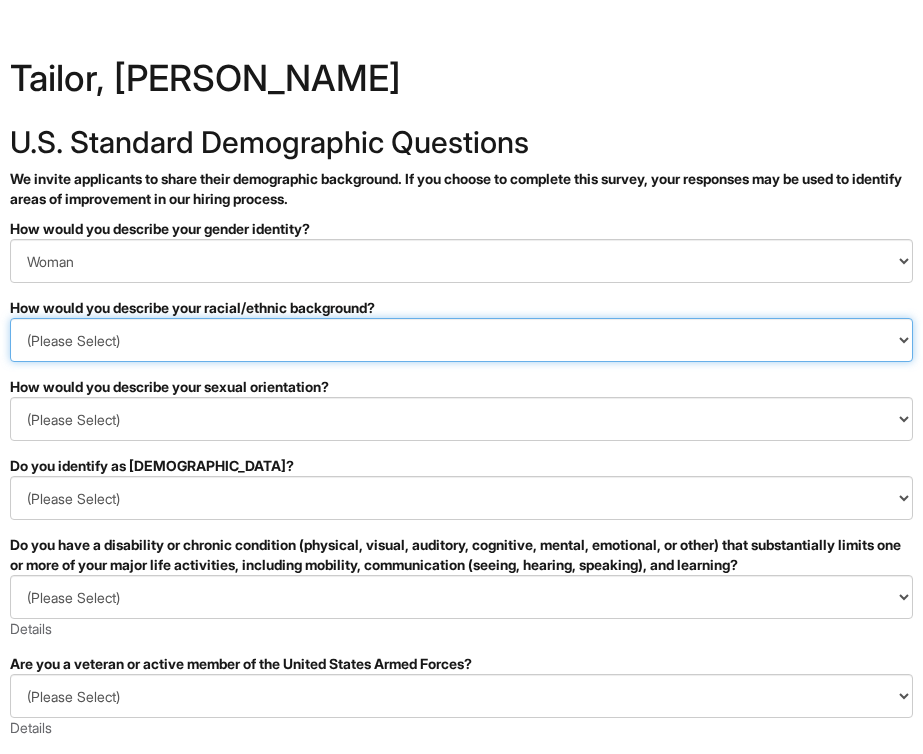 click on "(Please Select) Black or of African descent    East Asian    Hispanic, Latinx or of Spanish Origin    Indigenous, American Indian or Alaska Native    Middle Eastern or North African    Native Hawaiian or Pacific Islander    South Asian    Southeast Asian    White or European    I prefer to self-describe    I don't wish to answer" at bounding box center (461, 340) 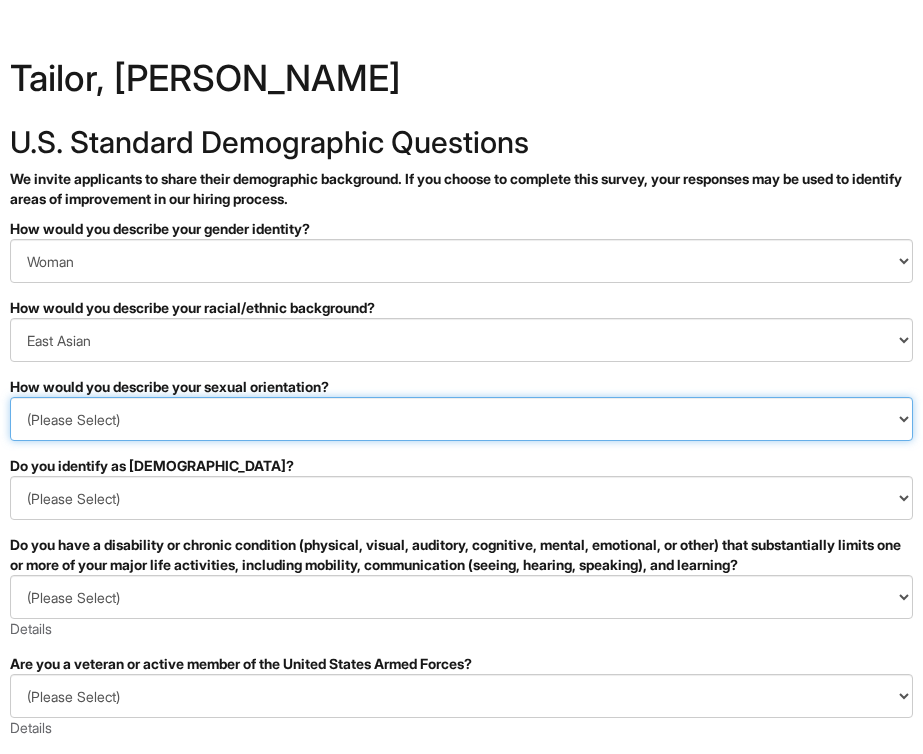 click on "(Please Select) Asexual Bisexual and/or pansexual Gay Heterosexual Lesbian Queer I prefer to self-describe I don't wish to answer" at bounding box center [461, 419] 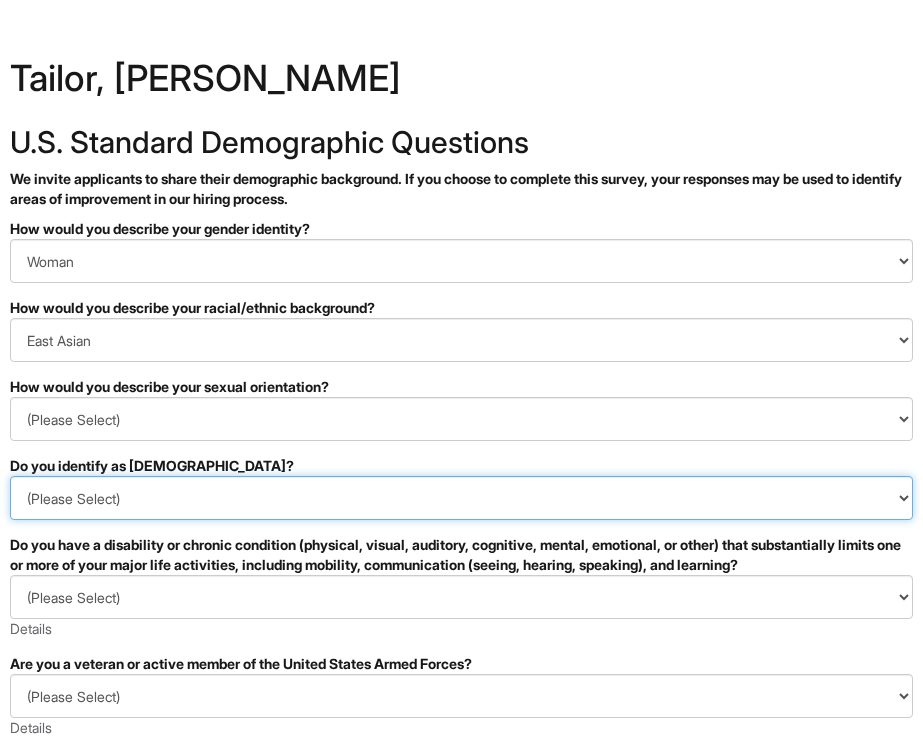 click on "(Please Select) Yes No I prefer to self-describe I don't wish to answer" at bounding box center (461, 498) 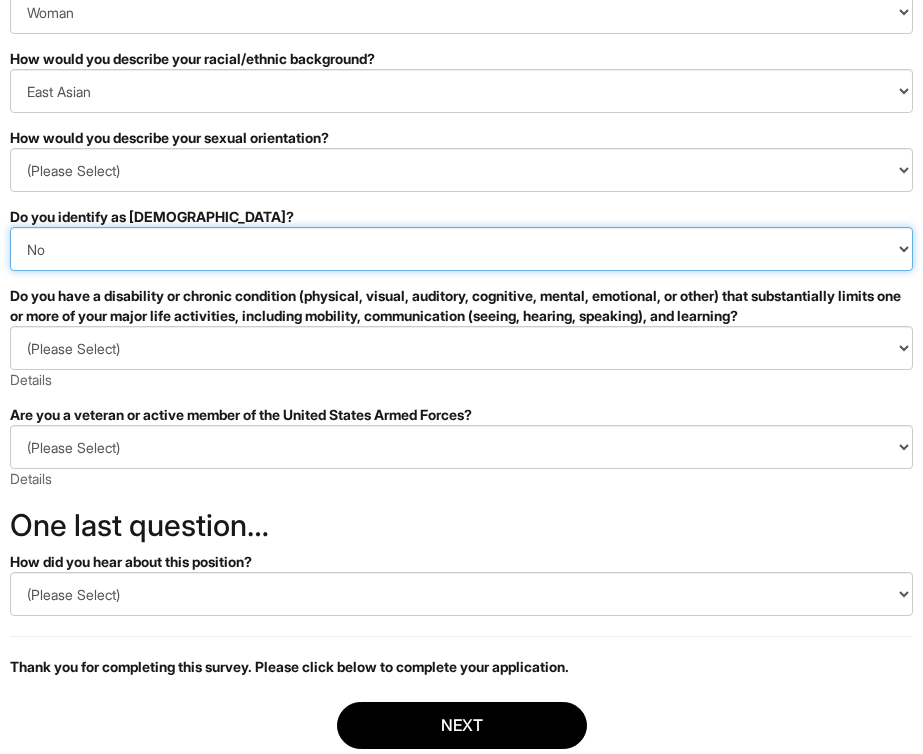 scroll, scrollTop: 259, scrollLeft: 0, axis: vertical 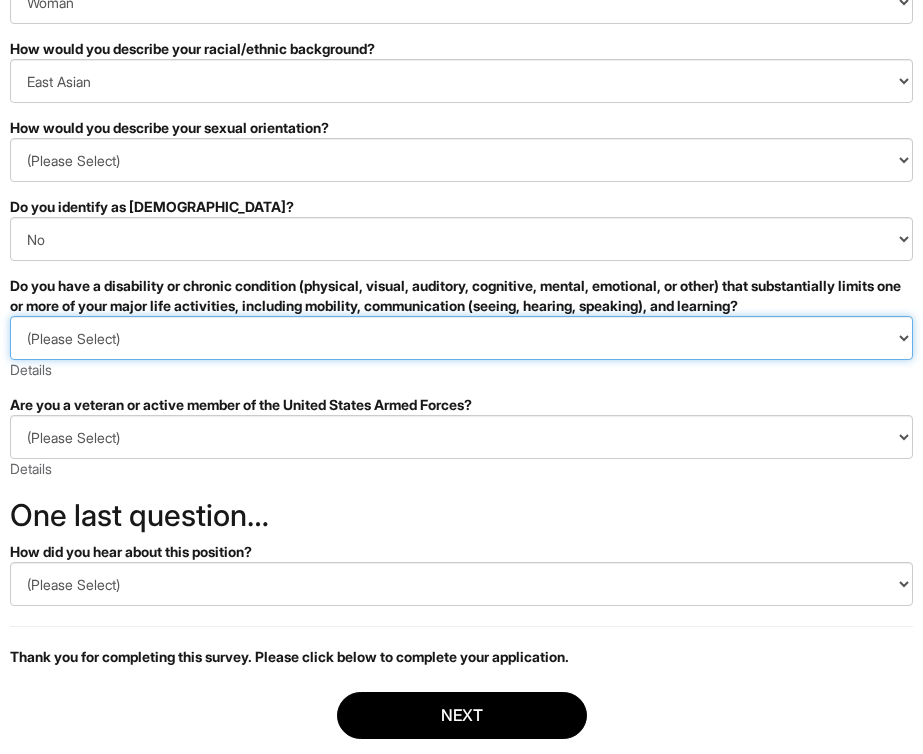 click on "(Please Select) YES, I HAVE A DISABILITY (or previously had a disability) NO, I DON'T HAVE A DISABILITY I DON'T WISH TO ANSWER" at bounding box center (461, 338) 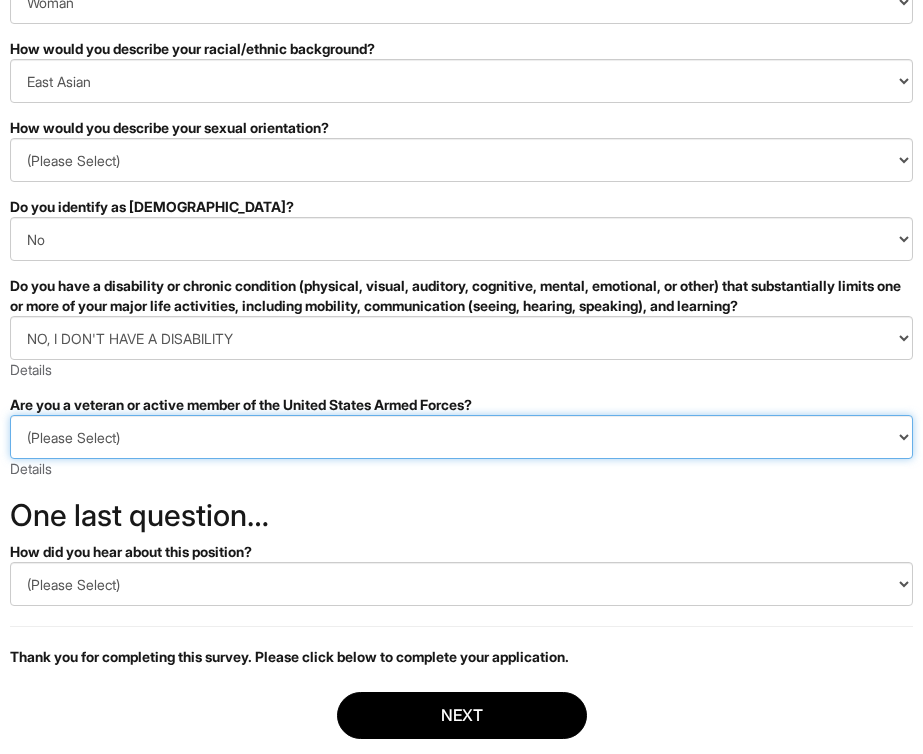click on "(Please Select) I IDENTIFY AS ONE OR MORE OF THE CLASSIFICATIONS OF PROTECTED VETERANS LISTED I AM NOT A PROTECTED VETERAN I PREFER NOT TO ANSWER" at bounding box center [461, 437] 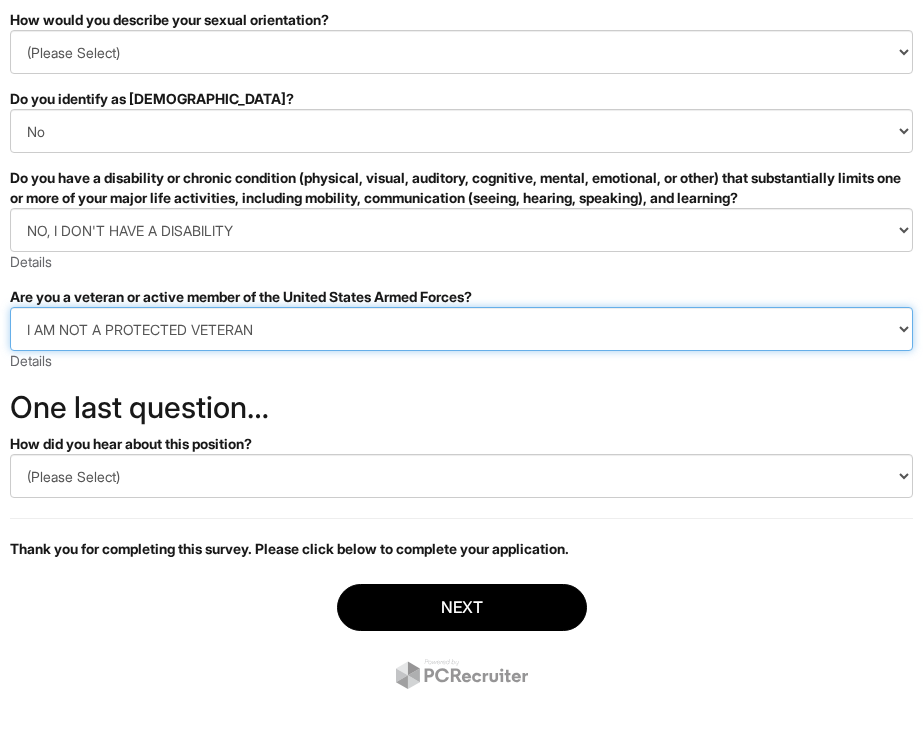 scroll, scrollTop: 369, scrollLeft: 0, axis: vertical 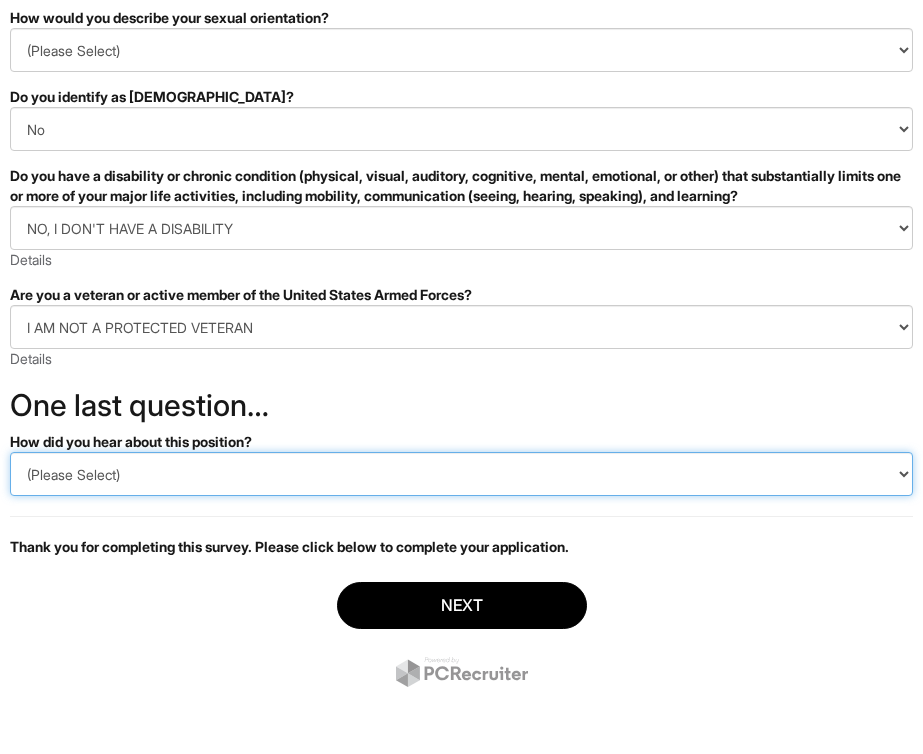 click on "(Please Select) CareerBuilder Indeed LinkedIn Monster Referral Other" at bounding box center (461, 474) 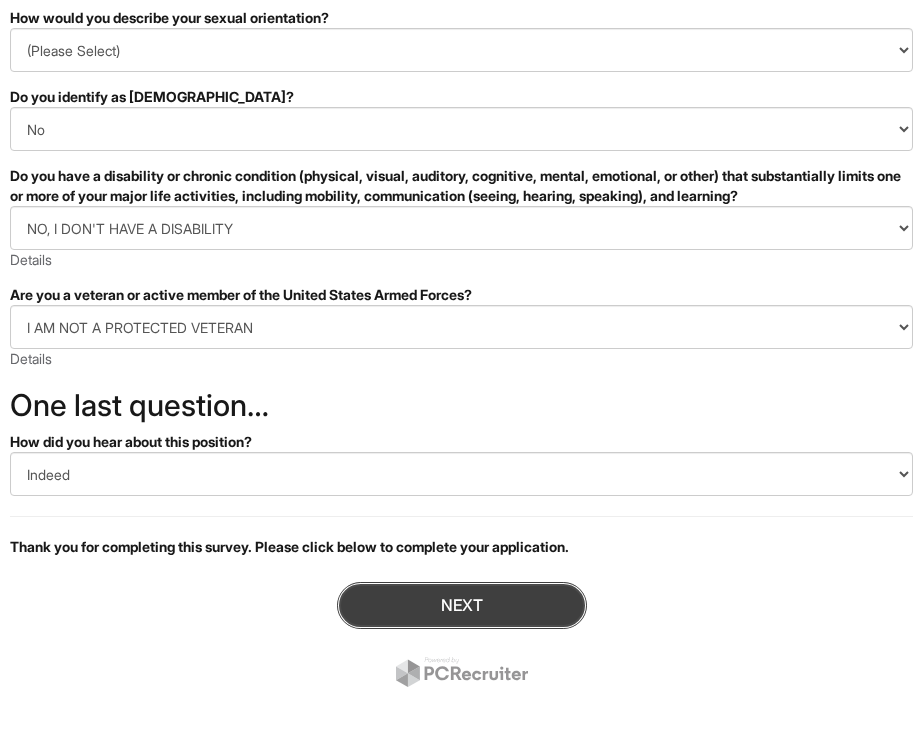 click on "Next" at bounding box center [462, 605] 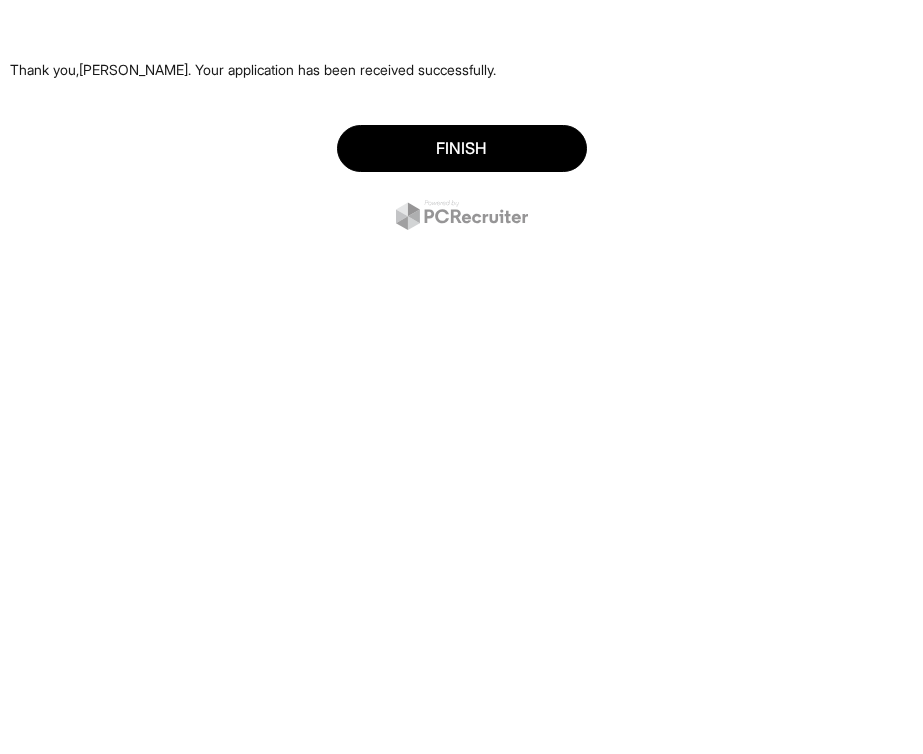 scroll, scrollTop: 0, scrollLeft: 0, axis: both 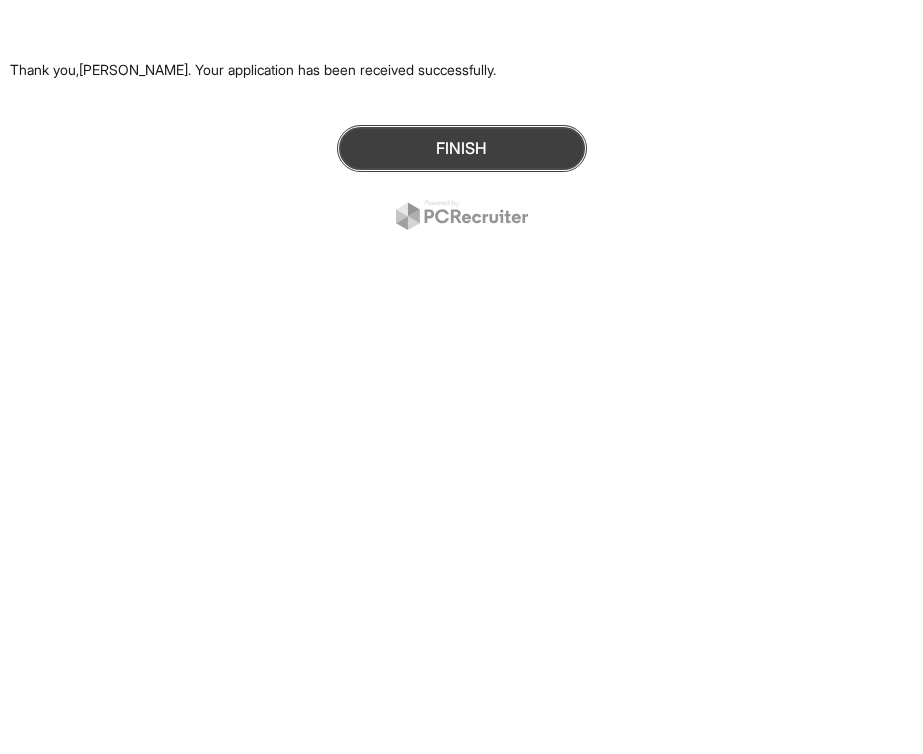 click on "Finish" at bounding box center [462, 148] 